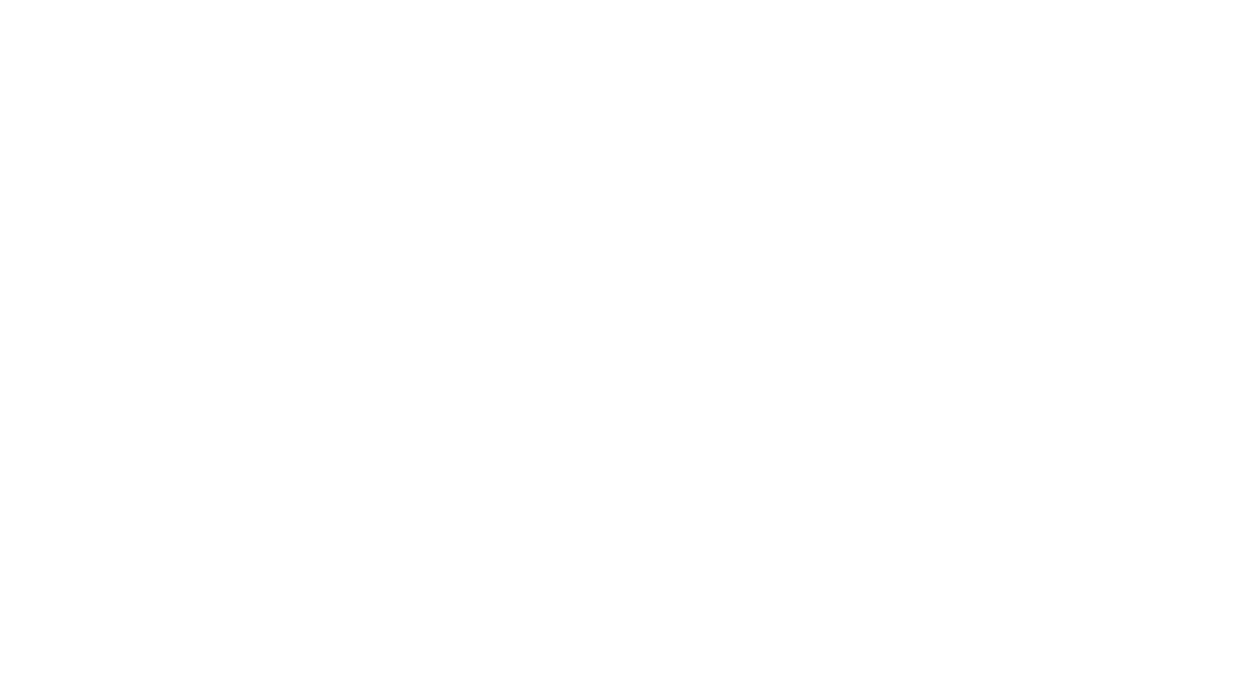 scroll, scrollTop: 0, scrollLeft: 0, axis: both 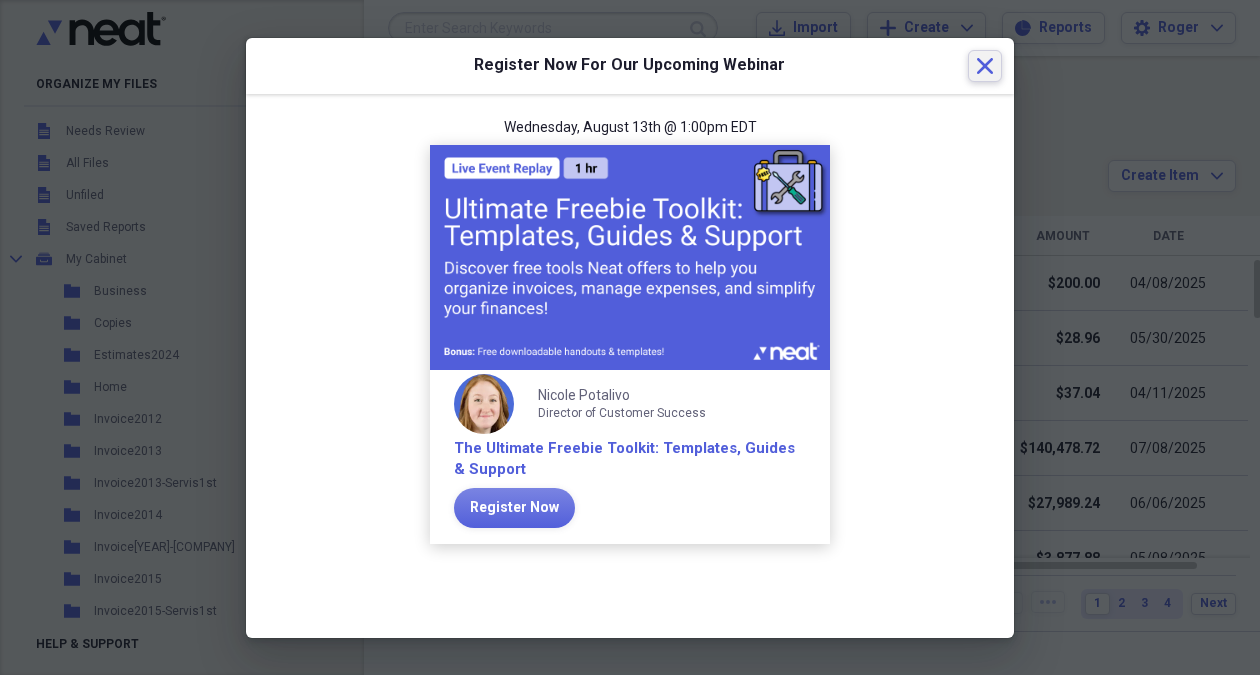 click on "Close" at bounding box center [985, 66] 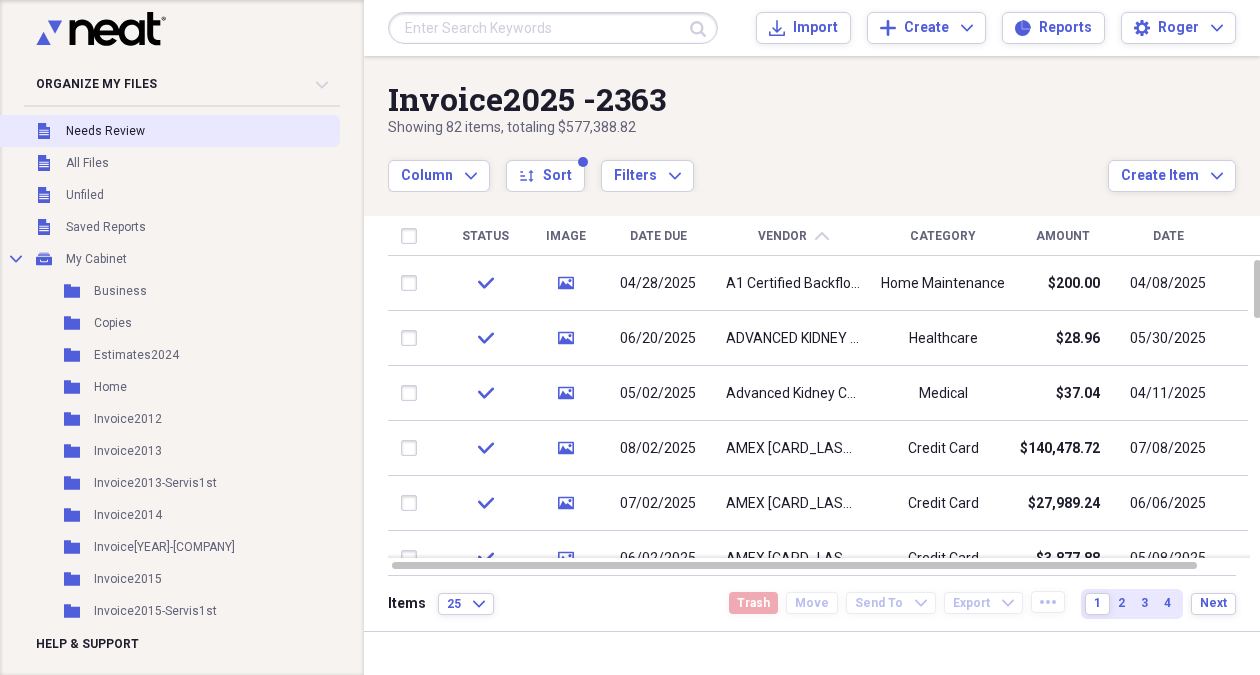click on "Unfiled Needs Review" at bounding box center [168, 131] 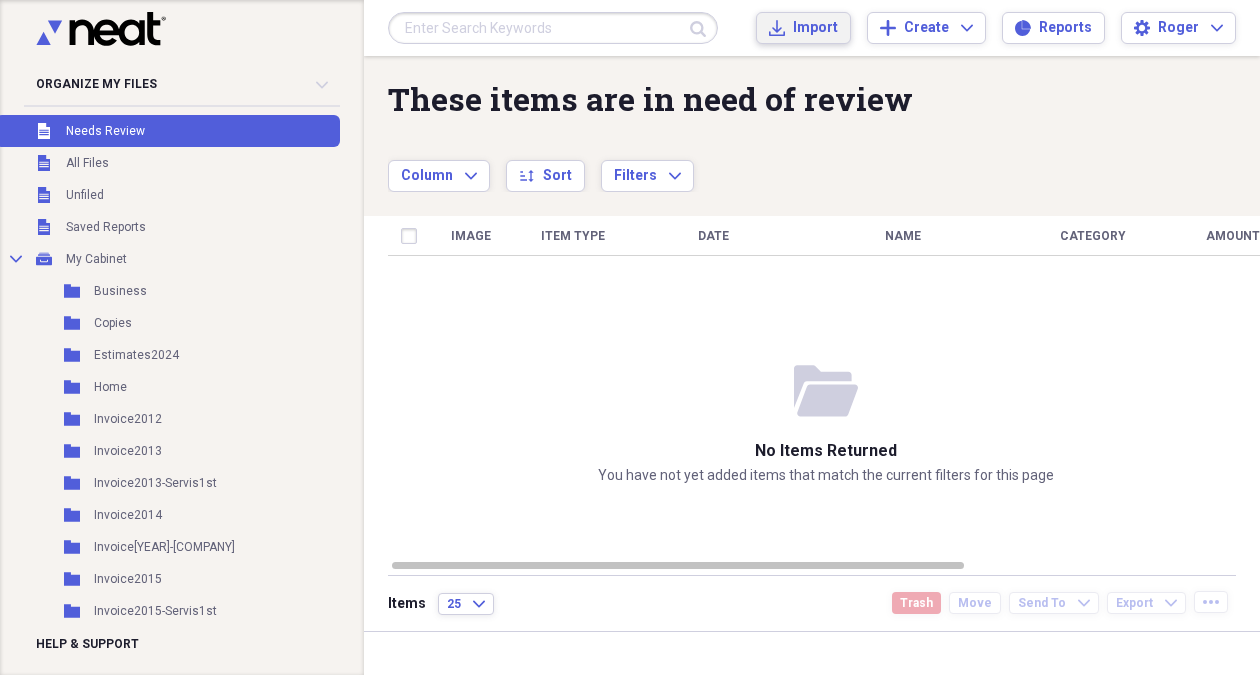 click on "Import Import" at bounding box center (803, 28) 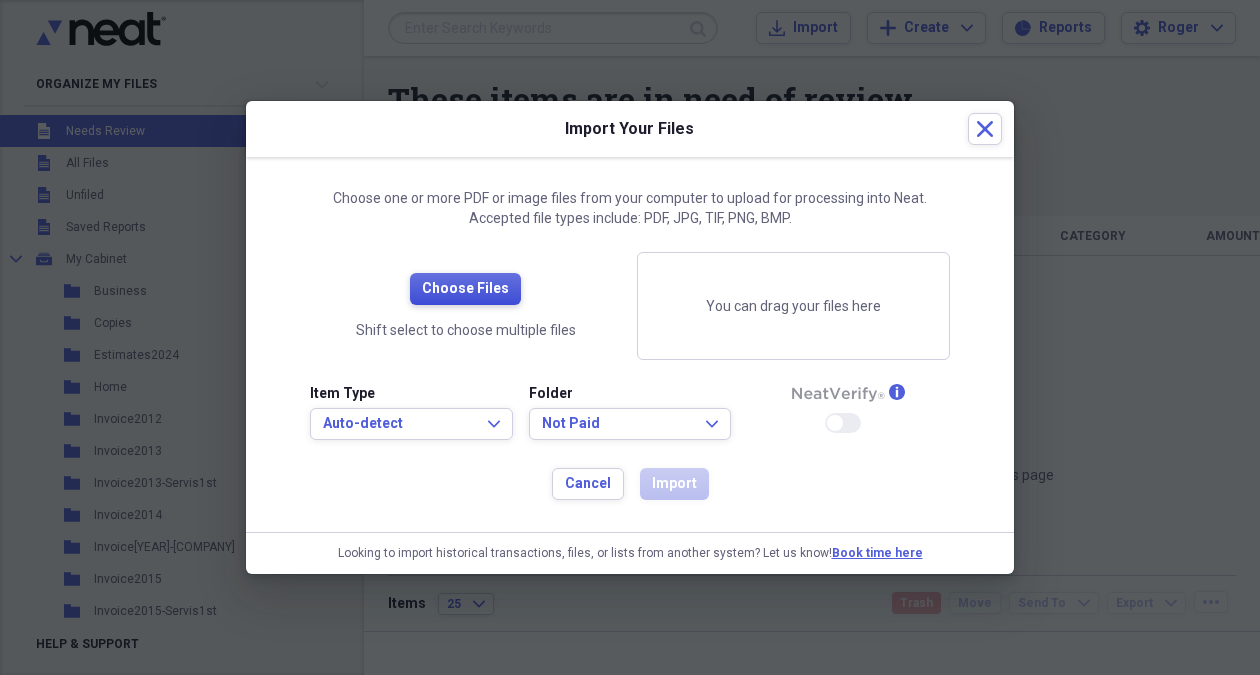 click on "Choose Files" at bounding box center [465, 289] 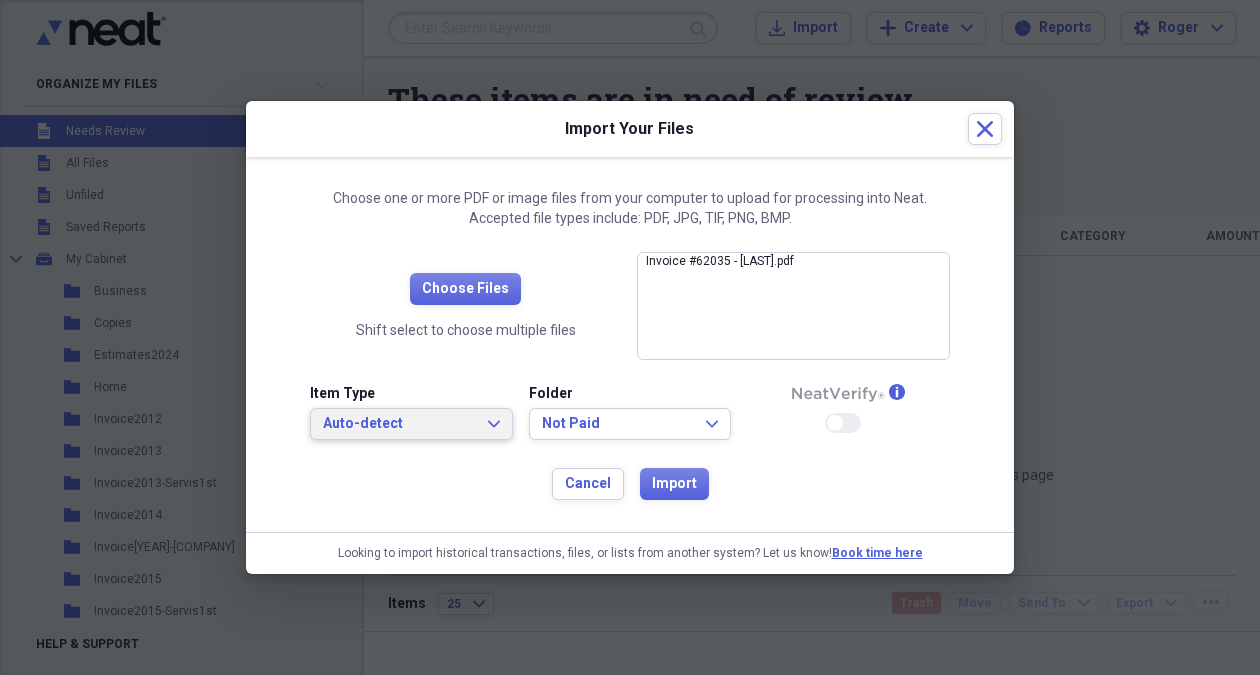 click on "Expand" 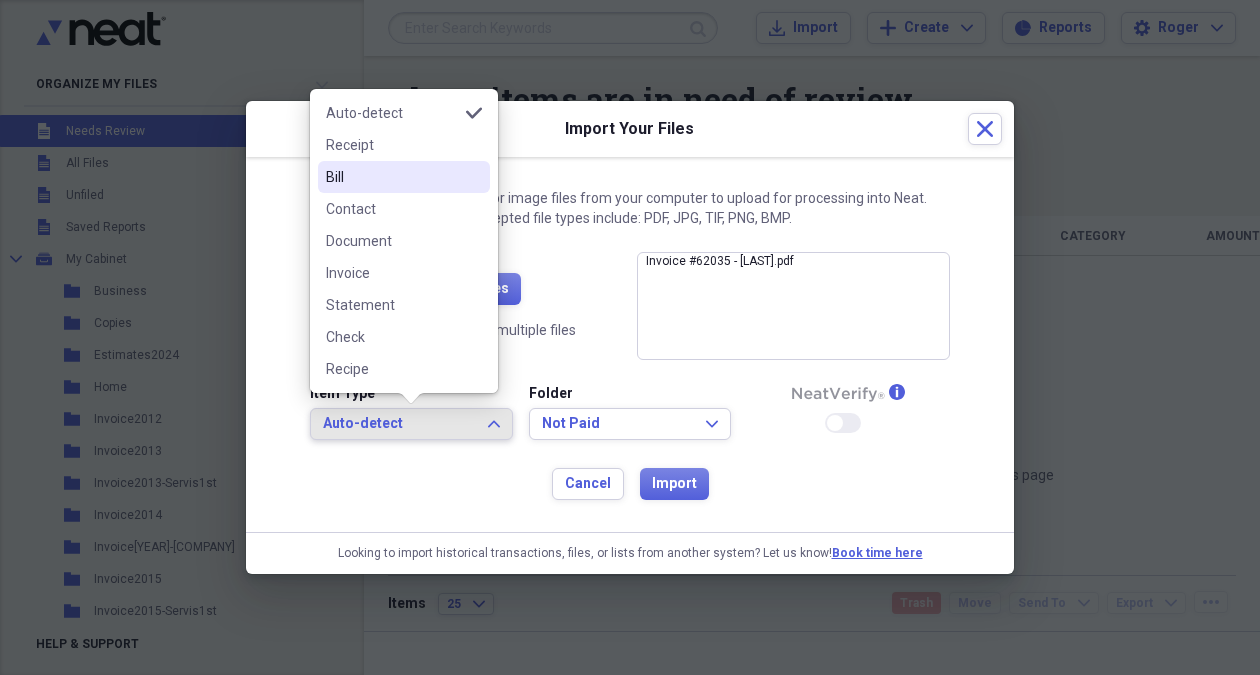 click on "Bill" at bounding box center (392, 177) 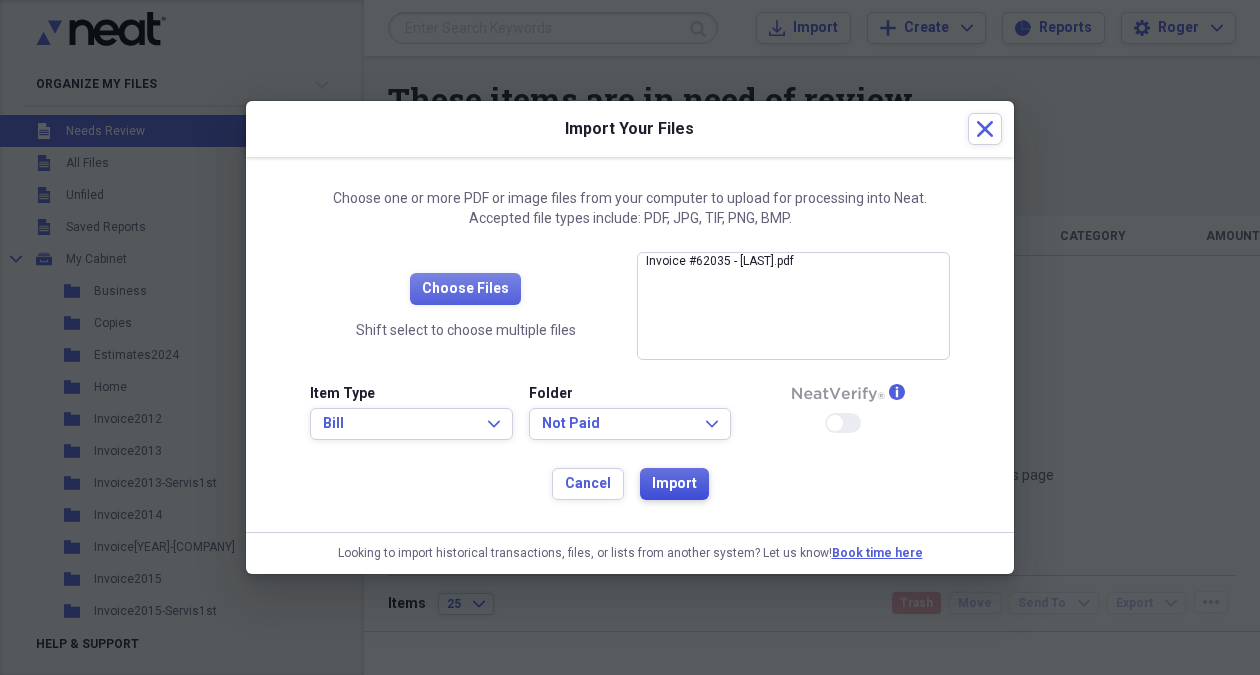 click on "Import" at bounding box center [674, 484] 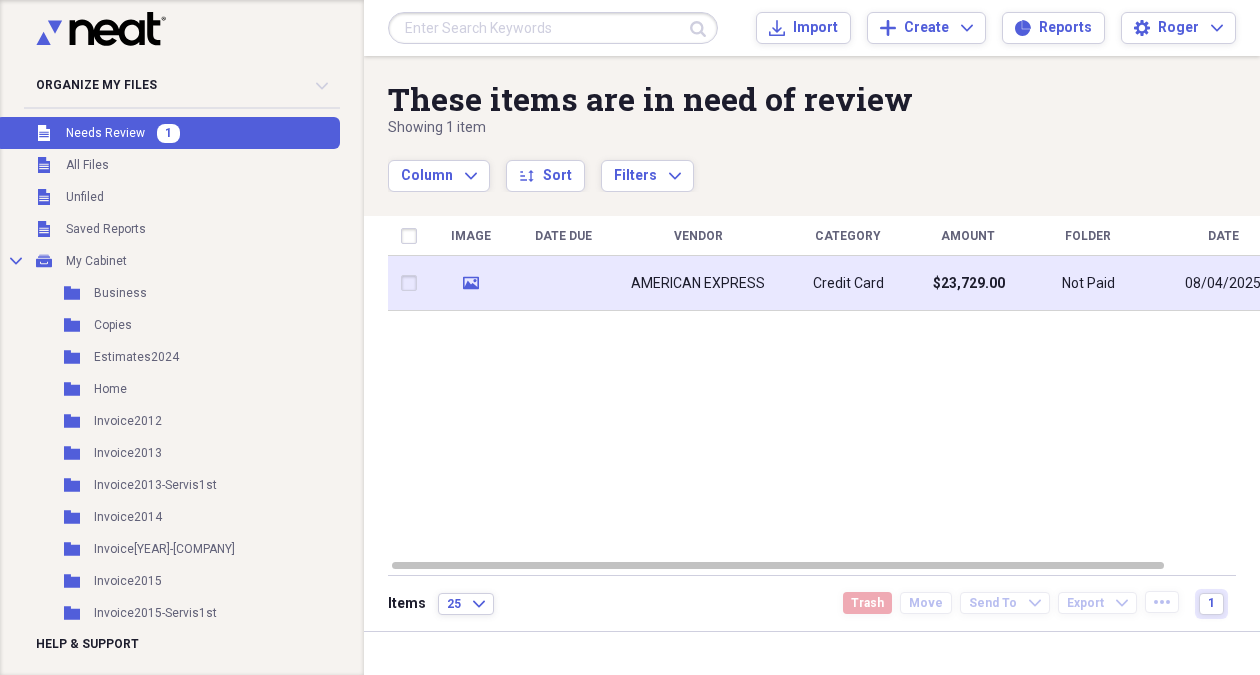 click on "AMERICAN EXPRESS" at bounding box center (698, 284) 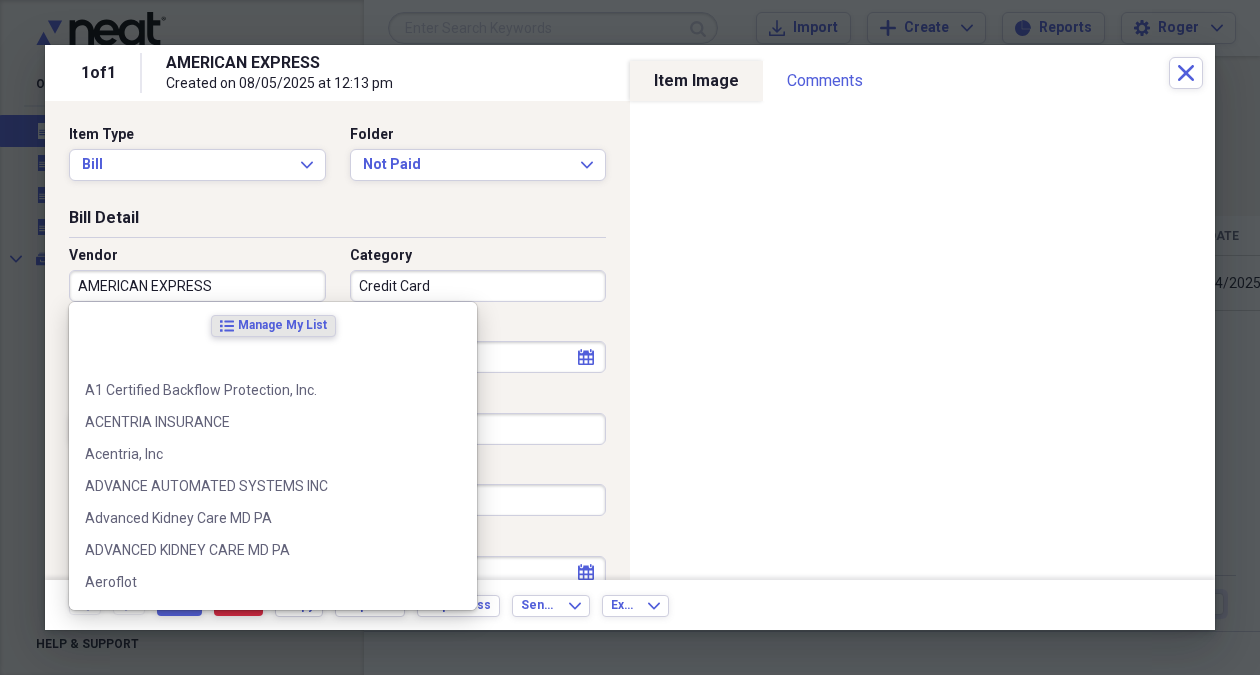 drag, startPoint x: 223, startPoint y: 295, endPoint x: 239, endPoint y: 310, distance: 21.931713 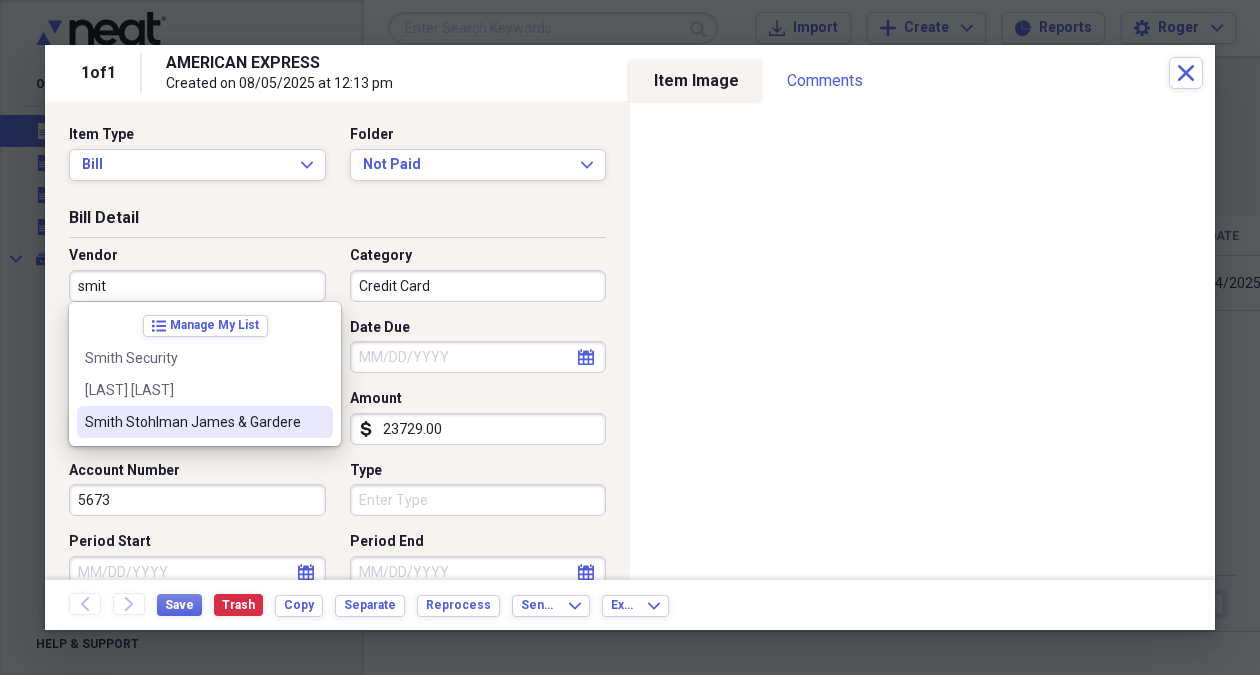click on "Smith Stohlman James & Gardere" at bounding box center (193, 422) 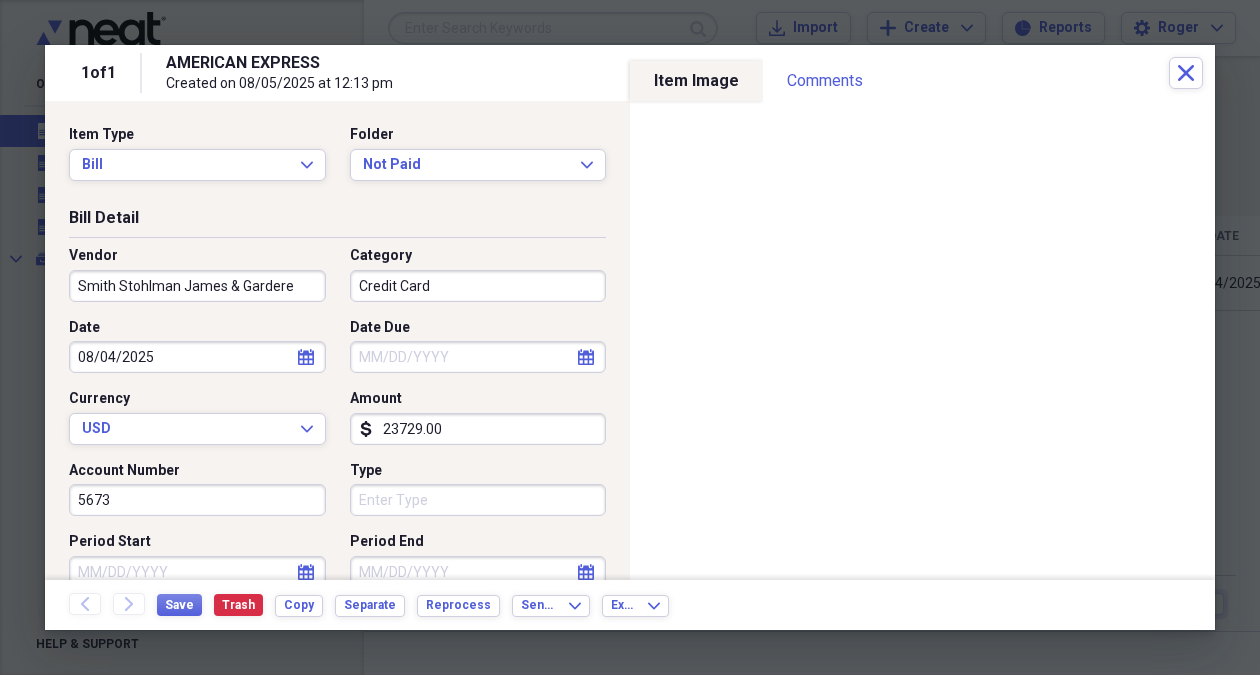 type on "Divorce" 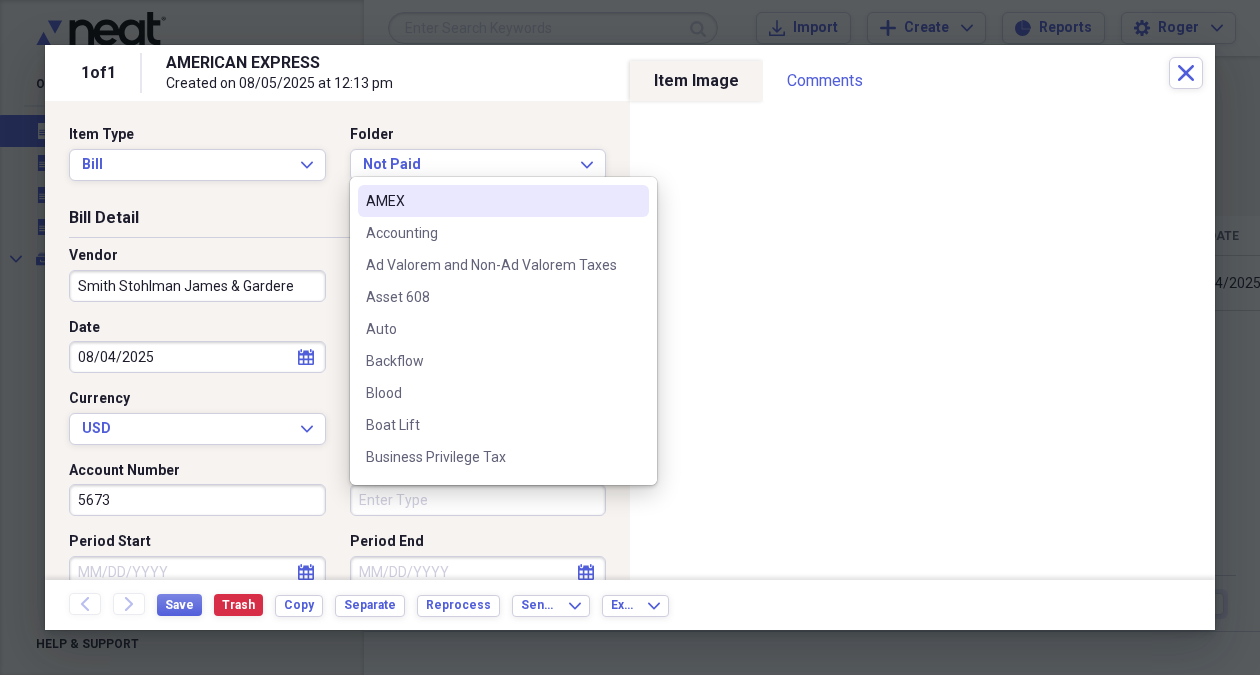 click on "Type" at bounding box center [478, 500] 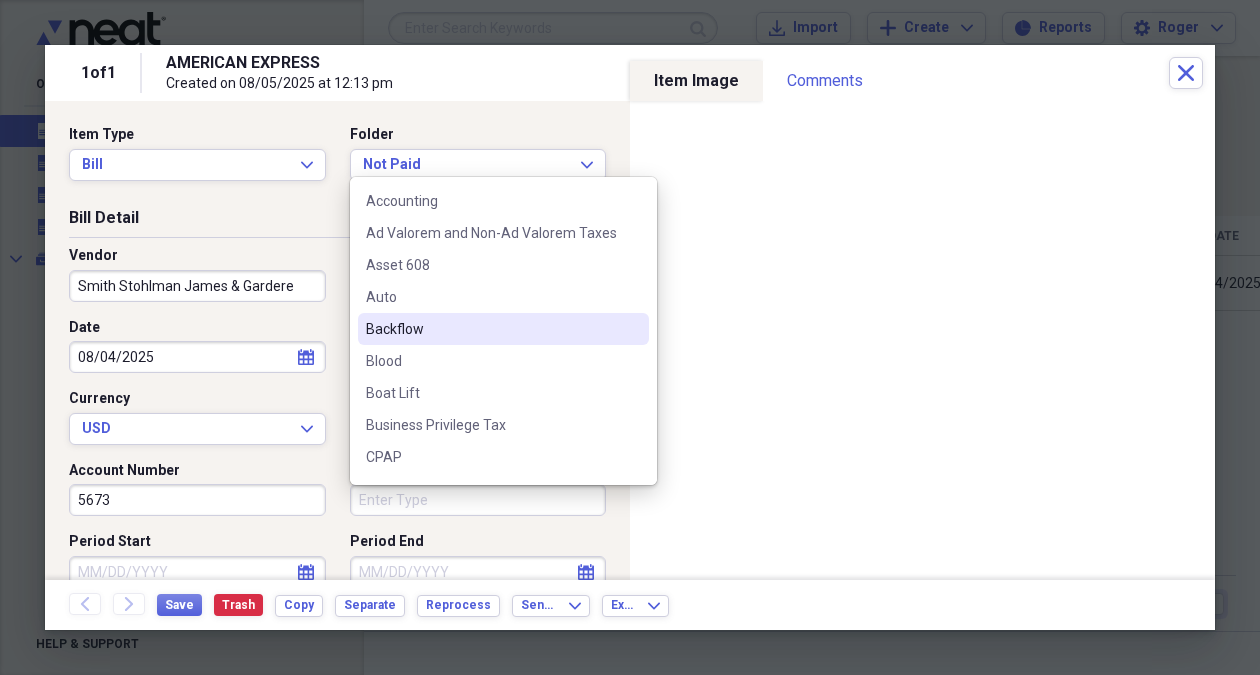 scroll, scrollTop: 0, scrollLeft: 0, axis: both 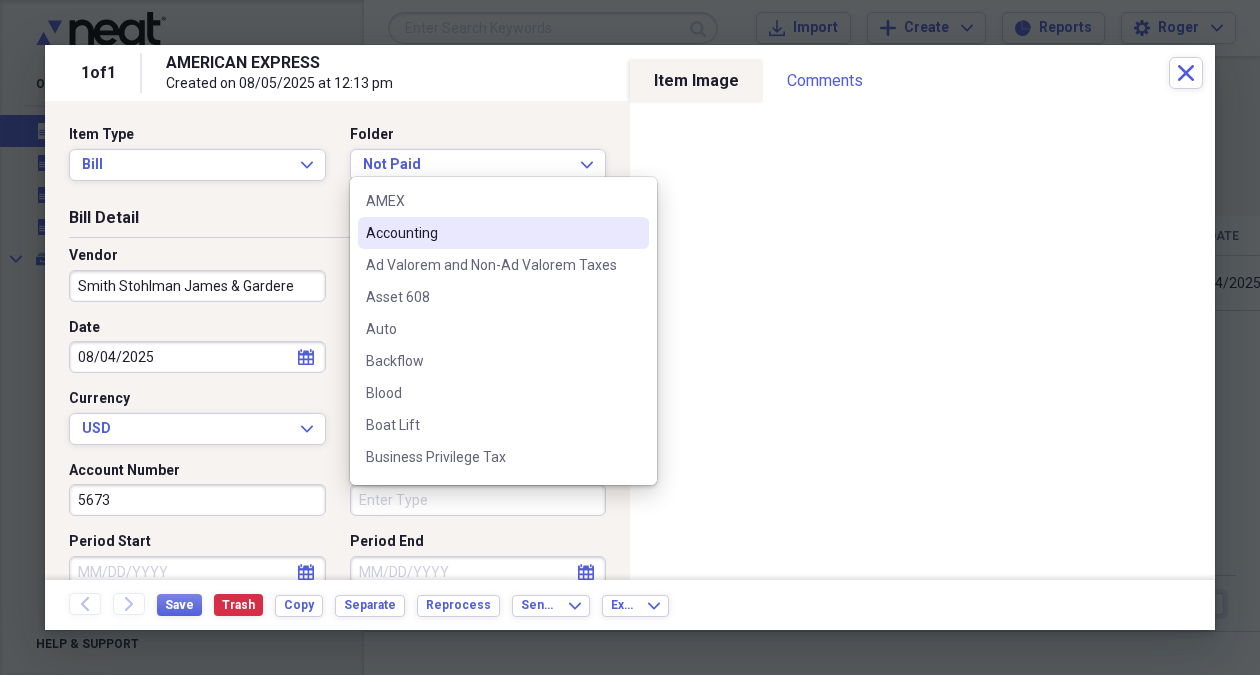 click on "Accounting" at bounding box center [503, 233] 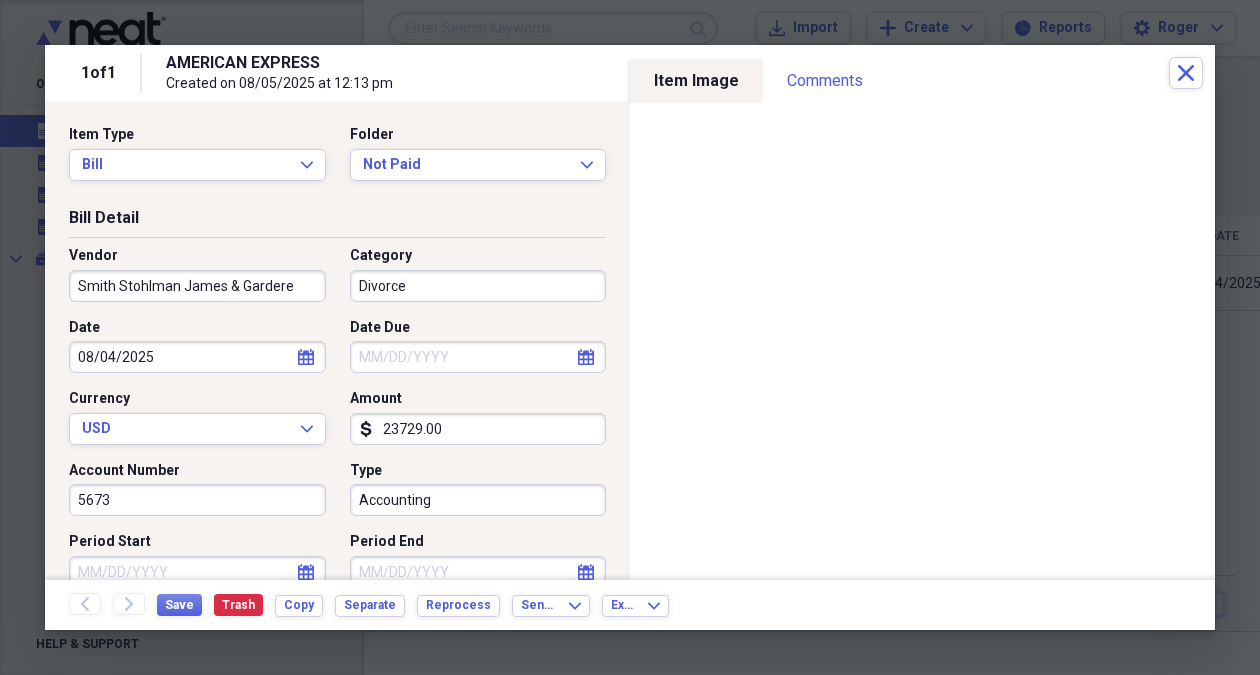 click 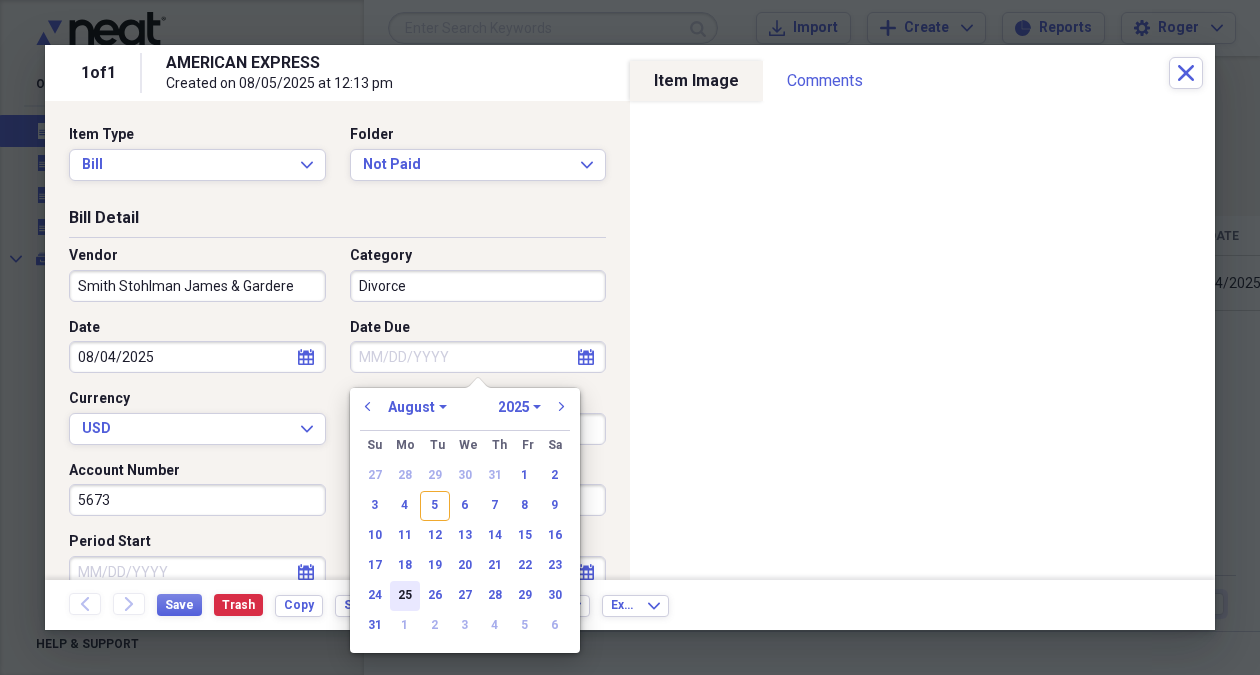 click on "25" at bounding box center (405, 596) 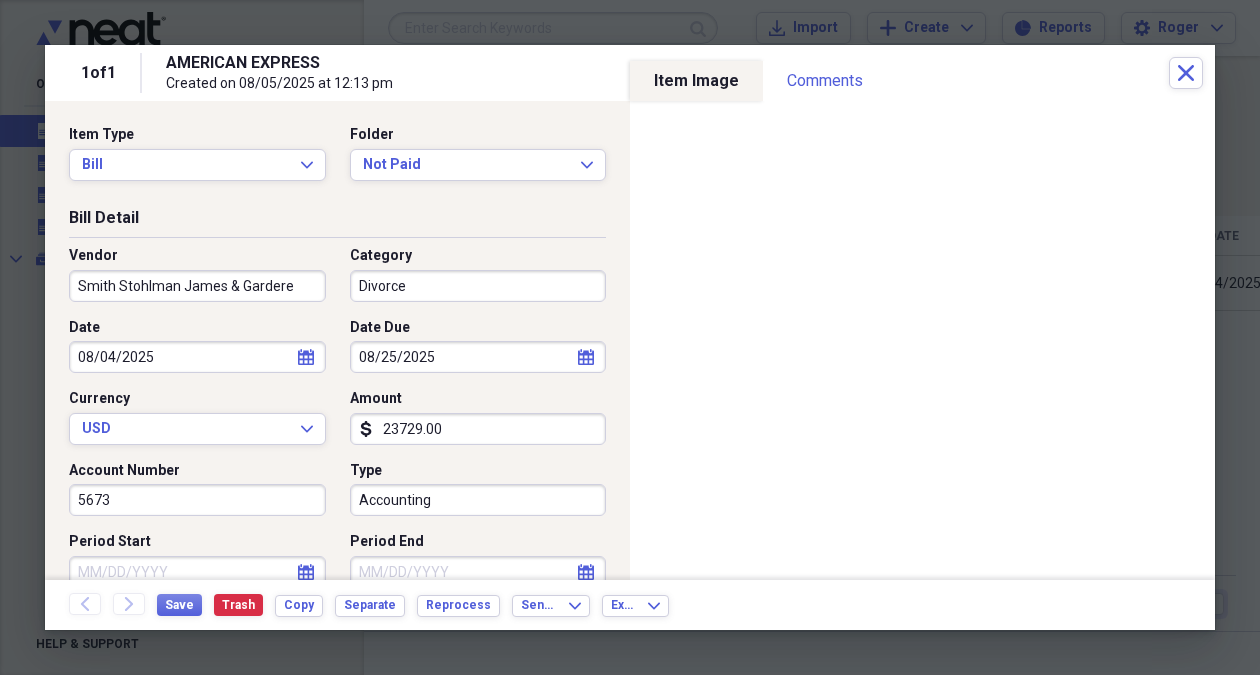 drag, startPoint x: 440, startPoint y: 428, endPoint x: 594, endPoint y: 441, distance: 154.54773 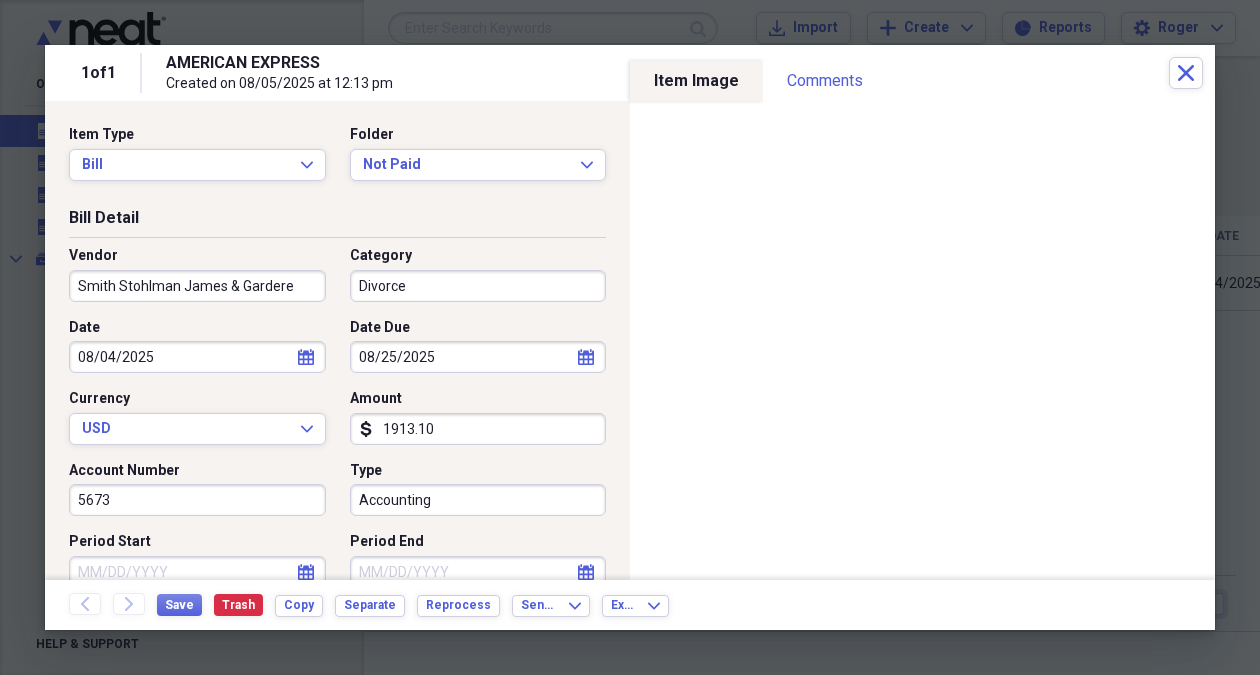 type on "19131.00" 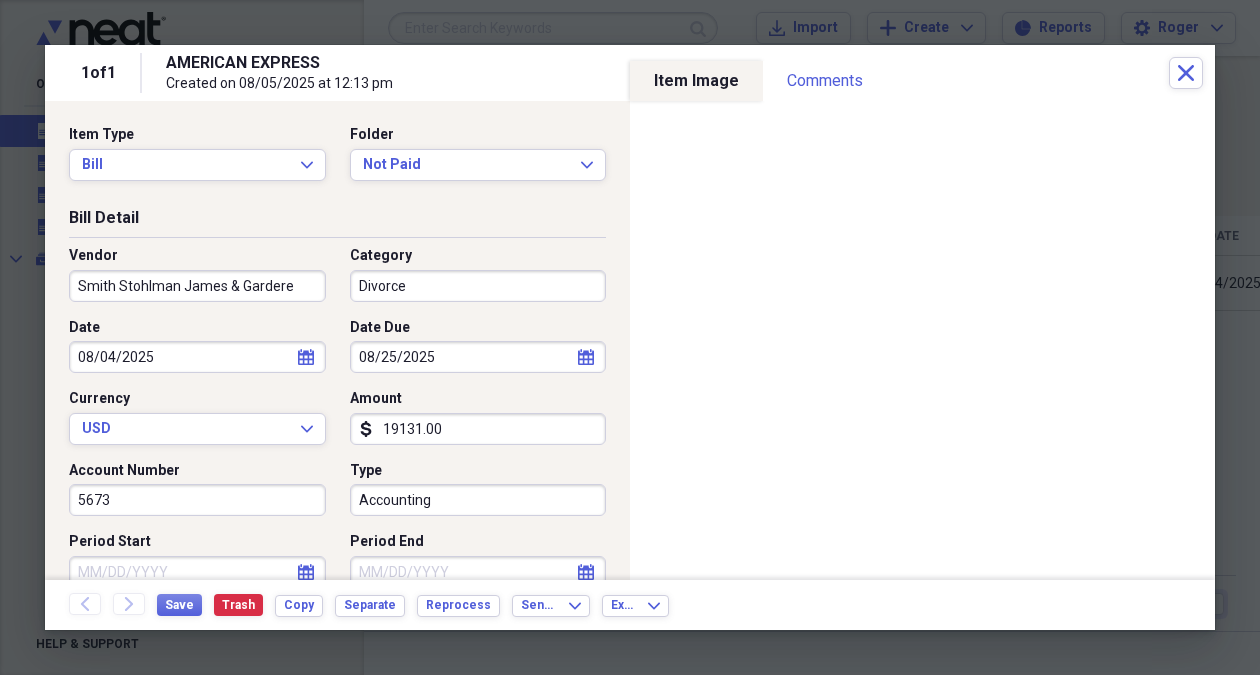 click 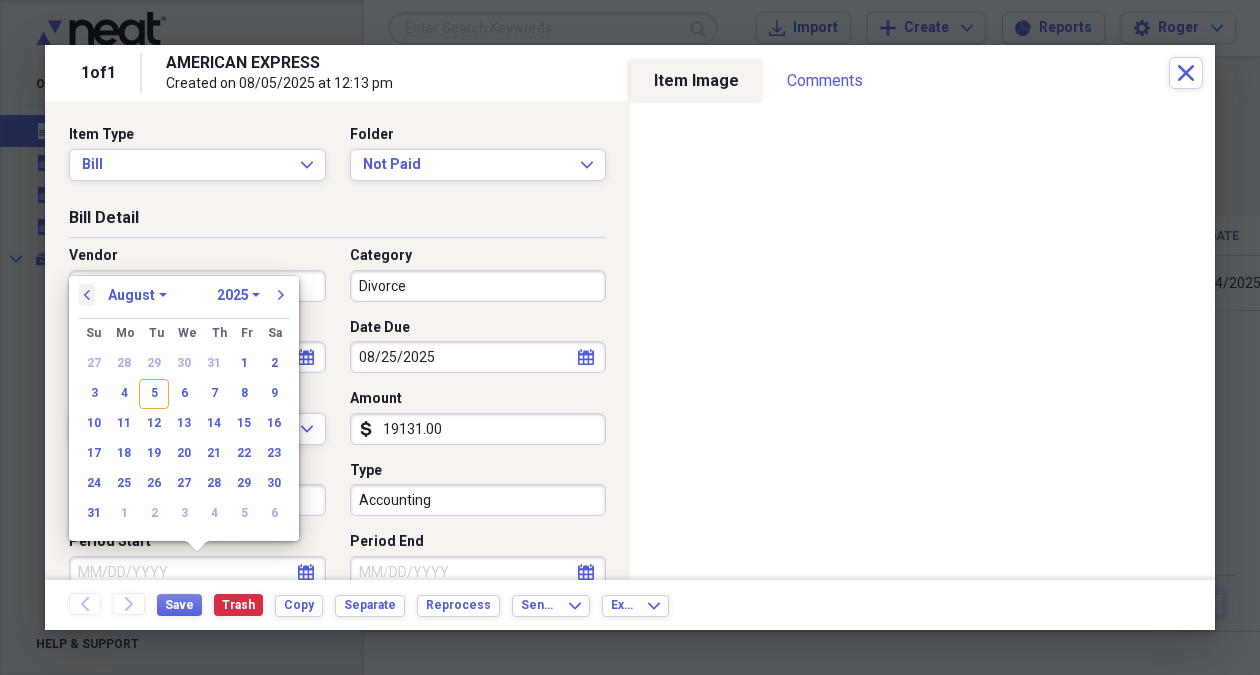 click on "previous" at bounding box center (87, 295) 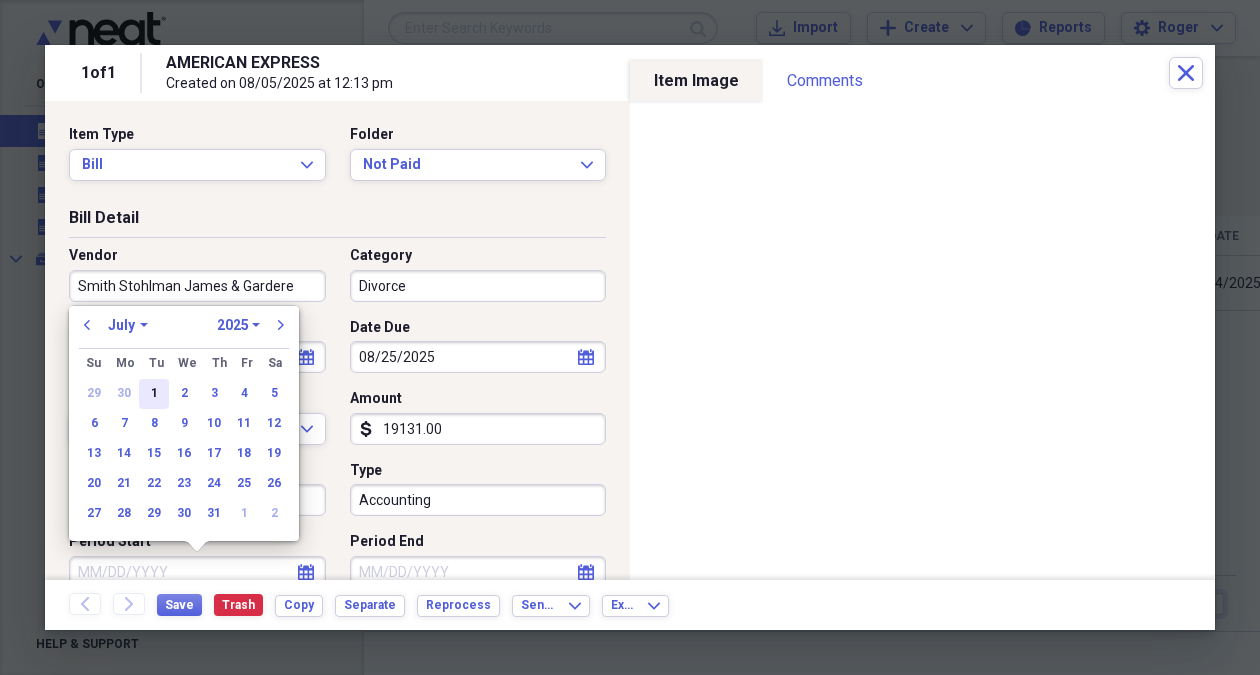 click on "1" at bounding box center (154, 394) 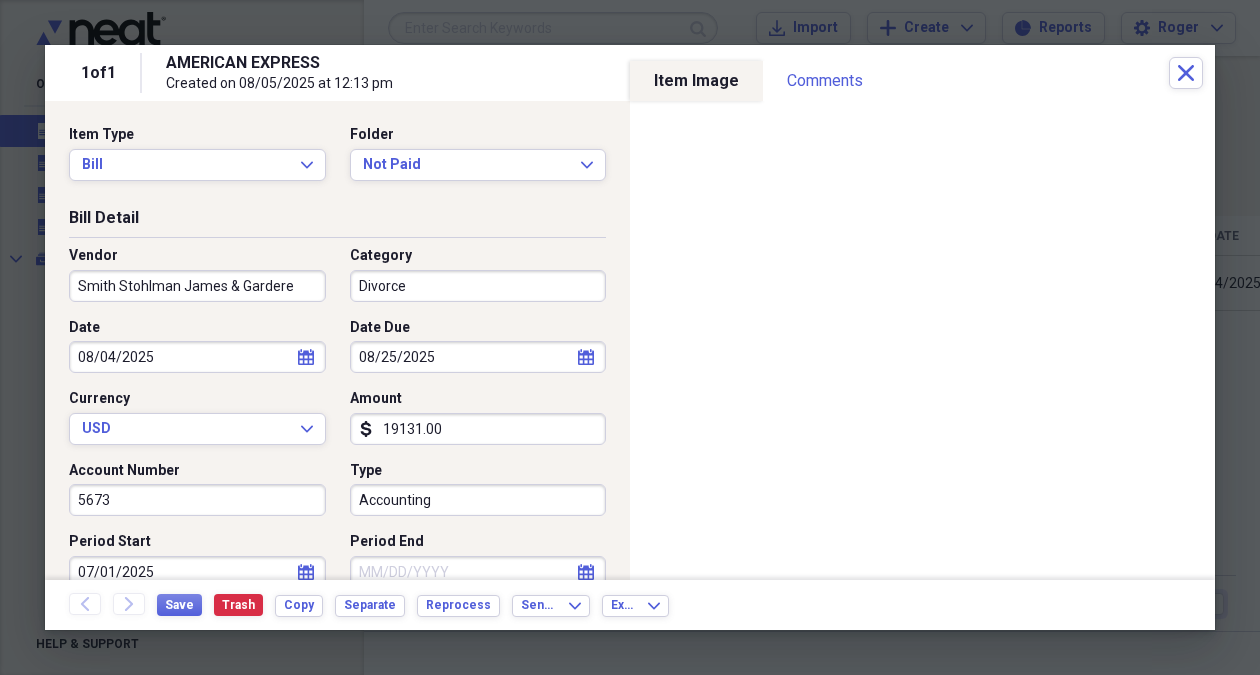 scroll, scrollTop: 1, scrollLeft: 0, axis: vertical 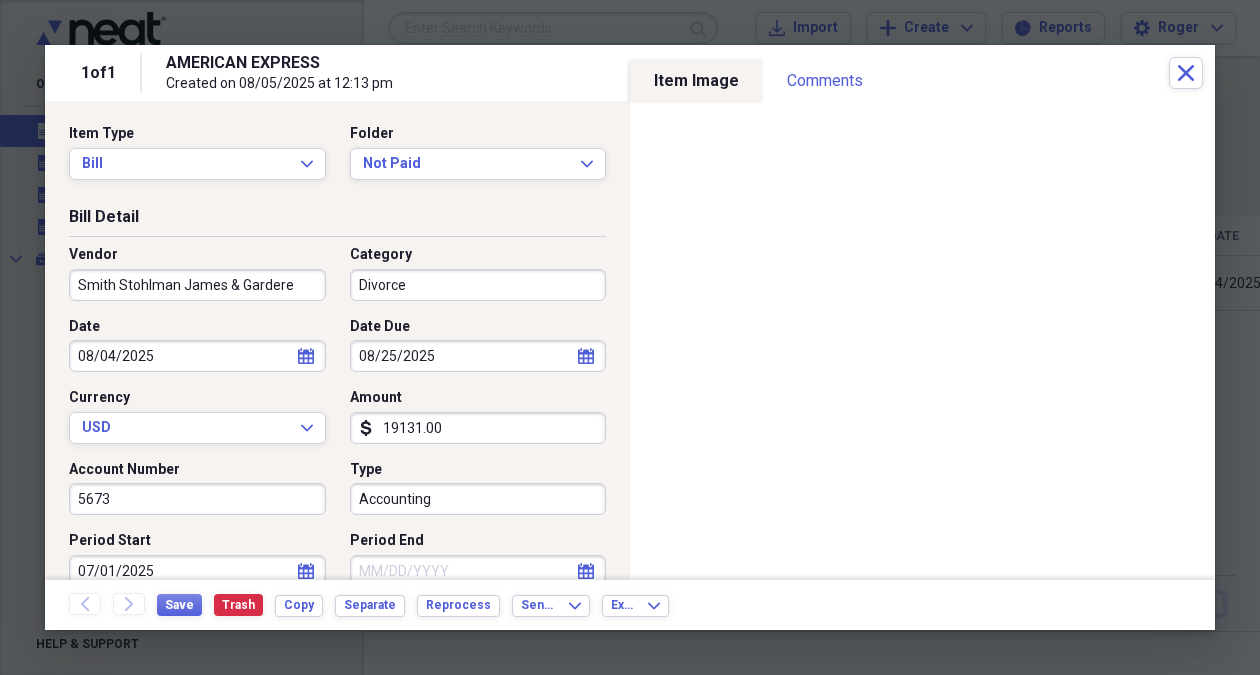 click 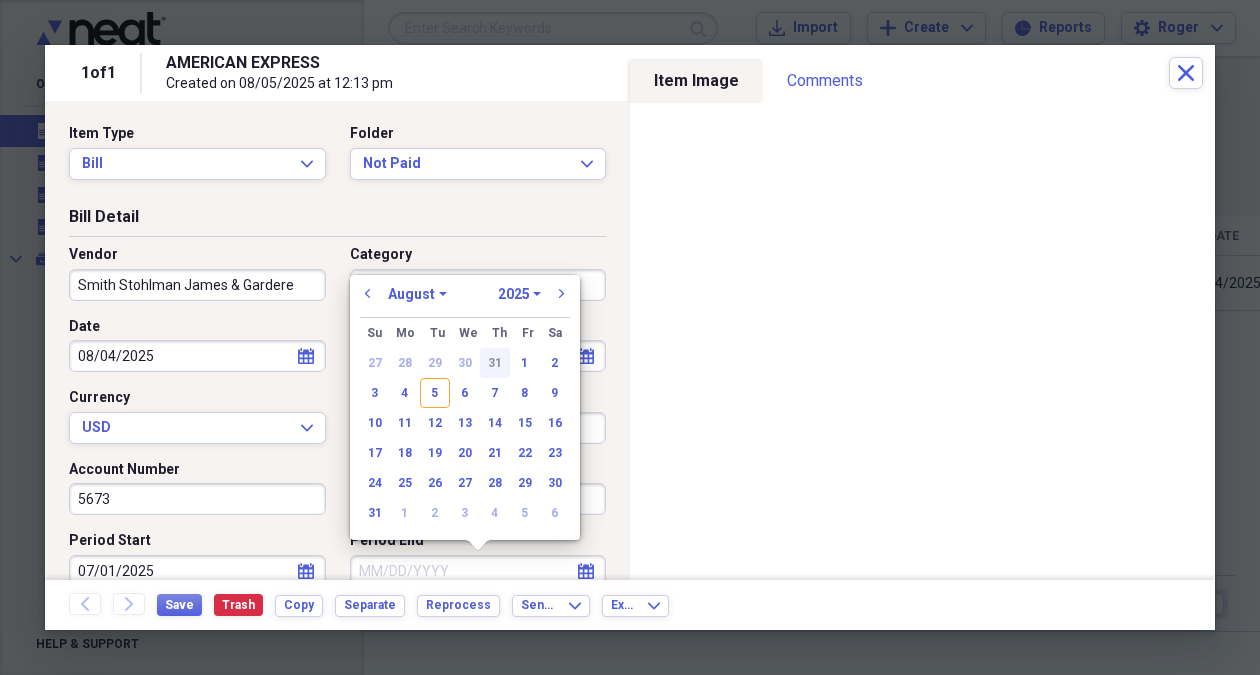 click on "31" at bounding box center [495, 363] 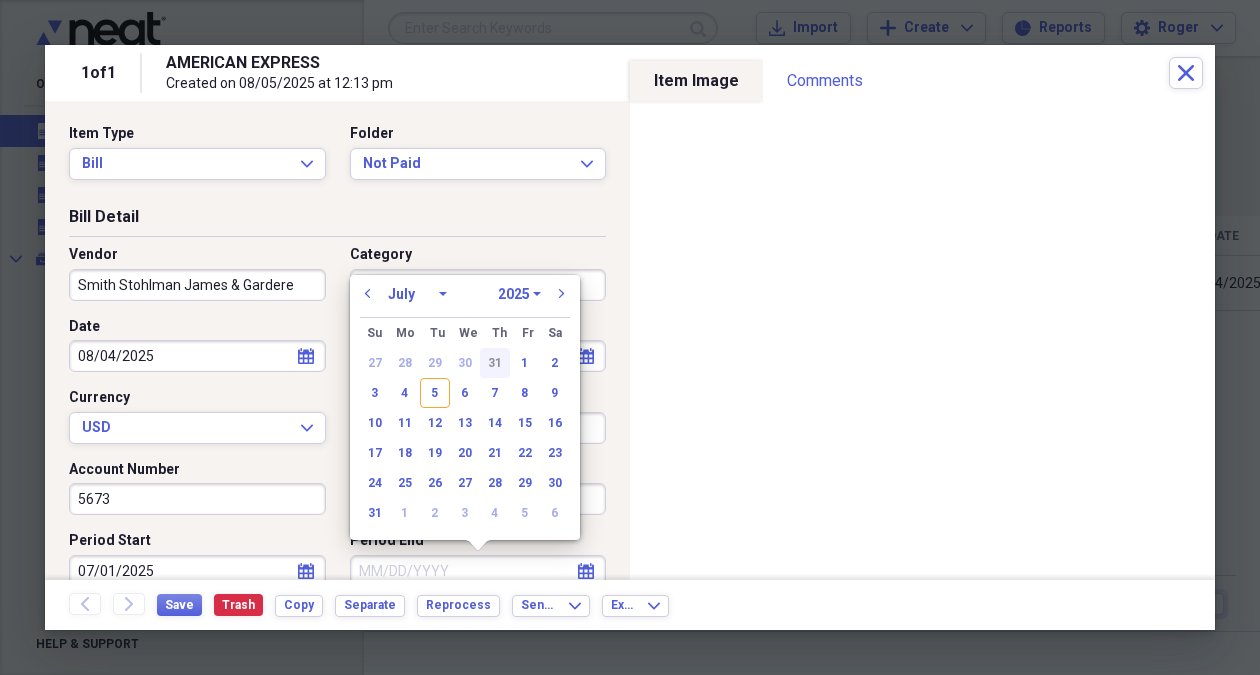 type on "07/31/2025" 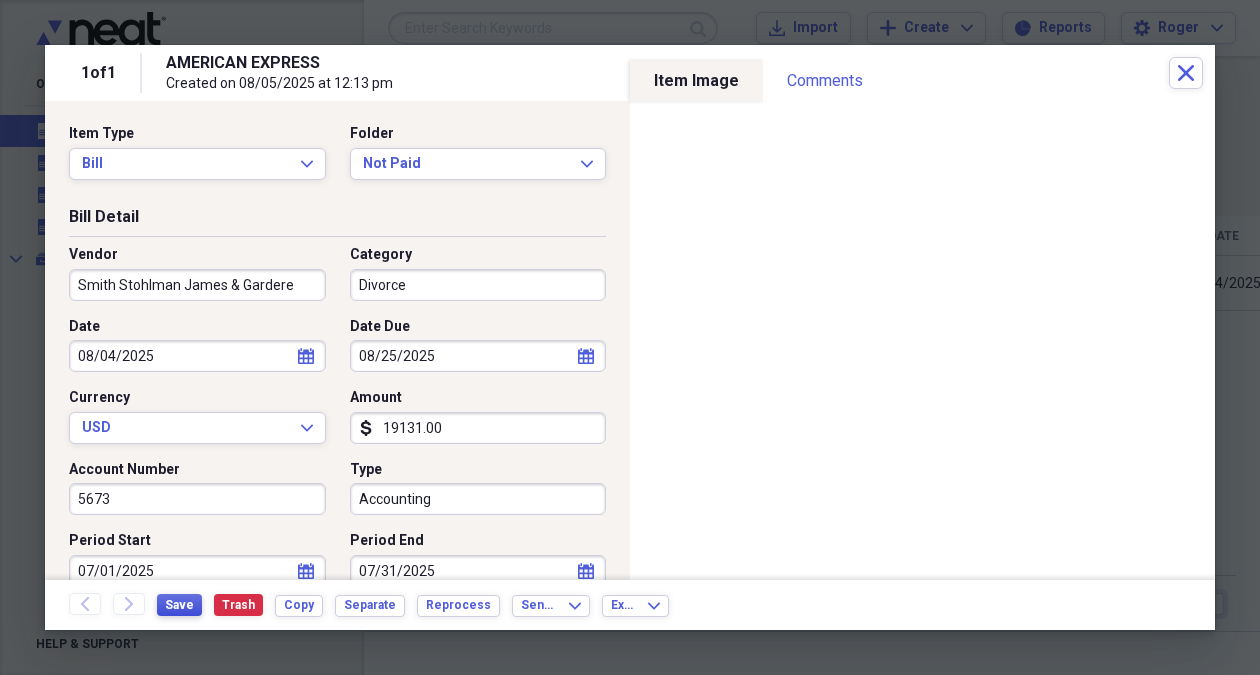 click on "Save" at bounding box center [179, 605] 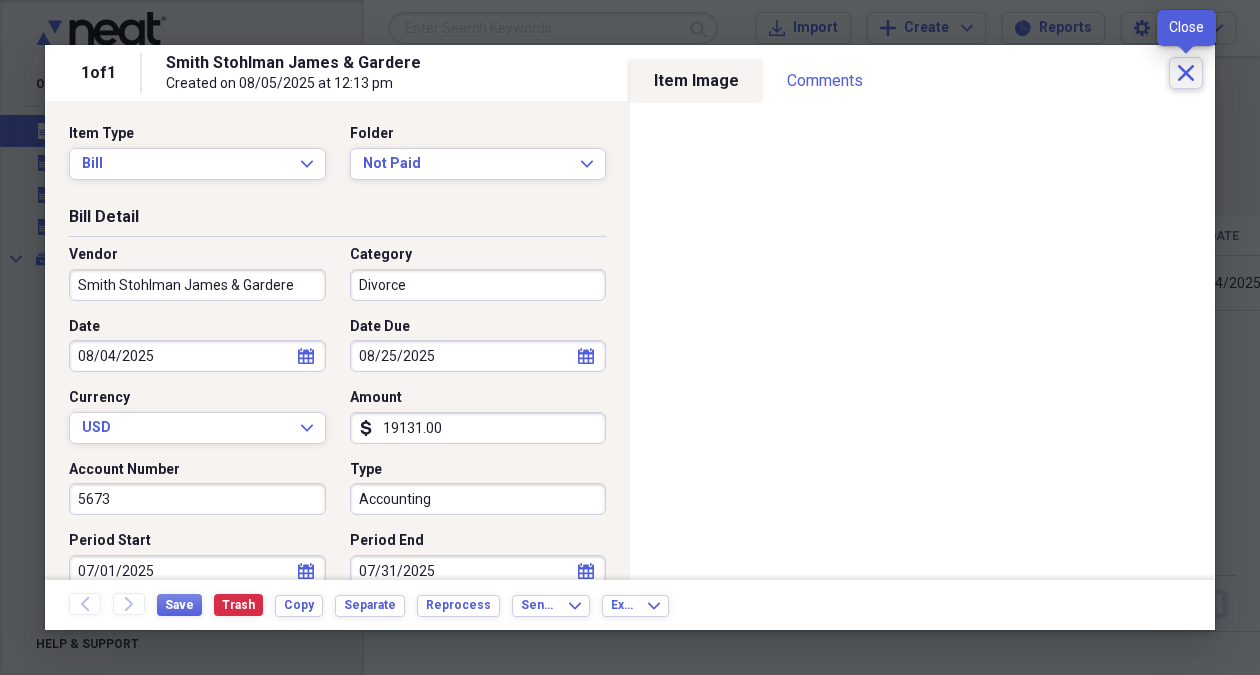 click on "Close" 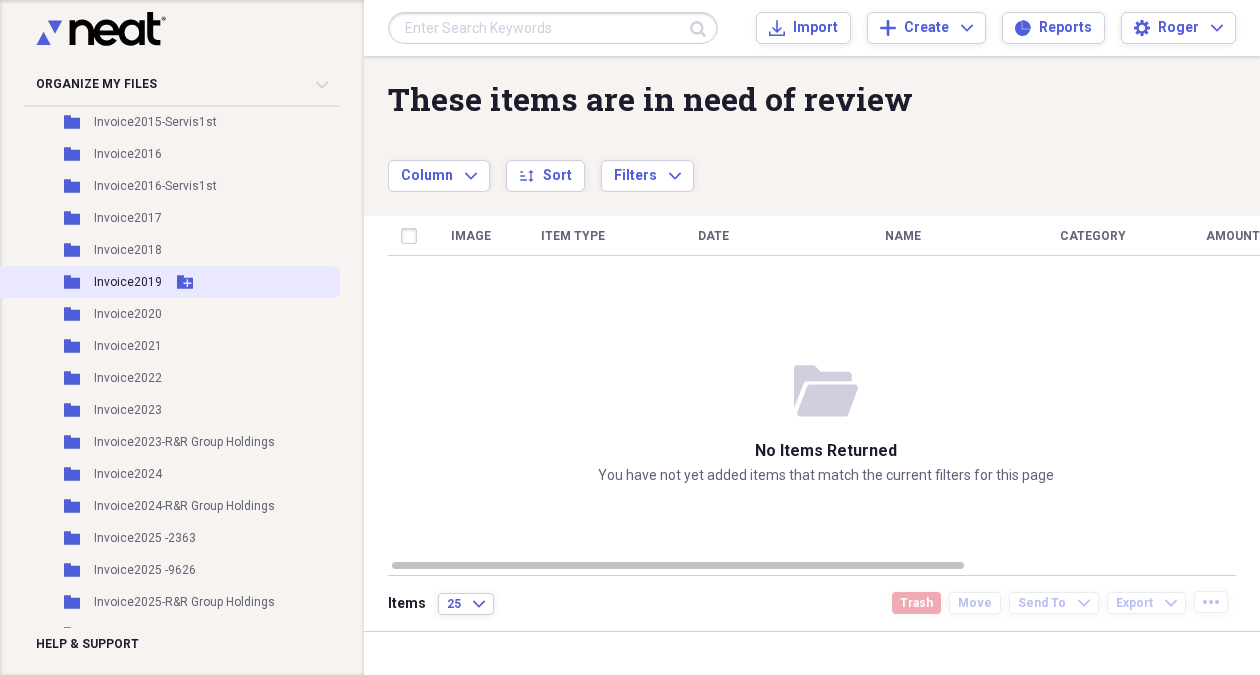 scroll, scrollTop: 684, scrollLeft: 0, axis: vertical 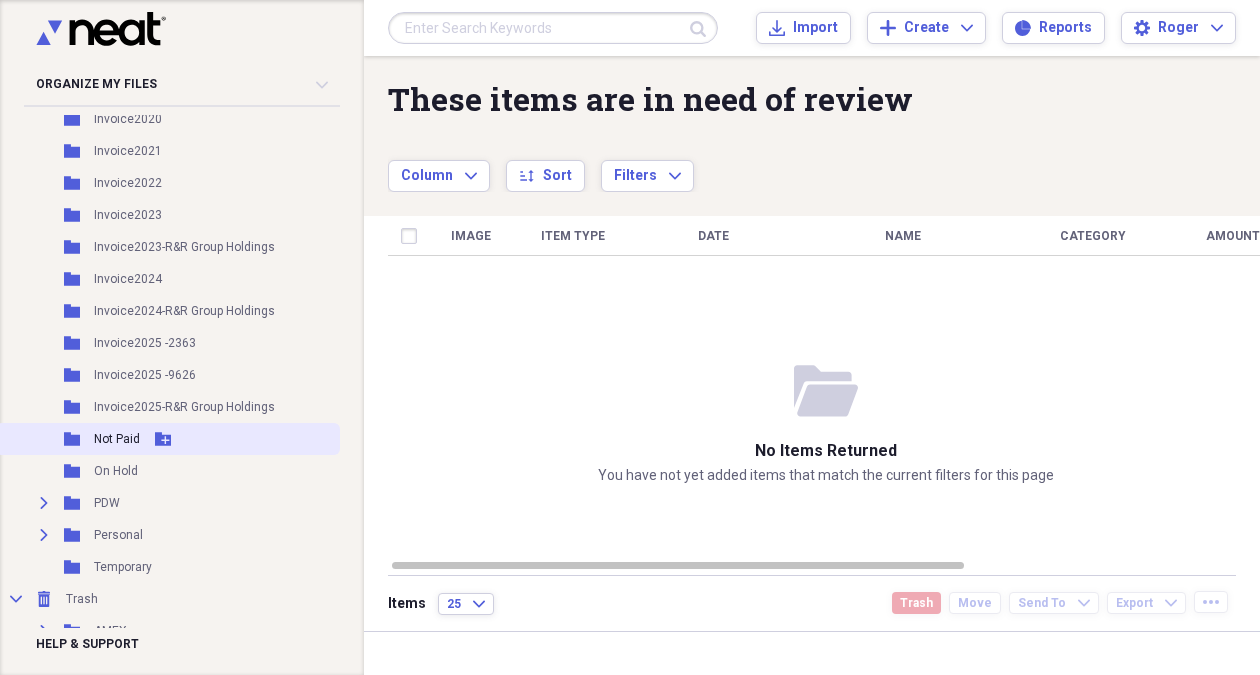 click on "Folder Not Paid Add Folder" at bounding box center [168, 439] 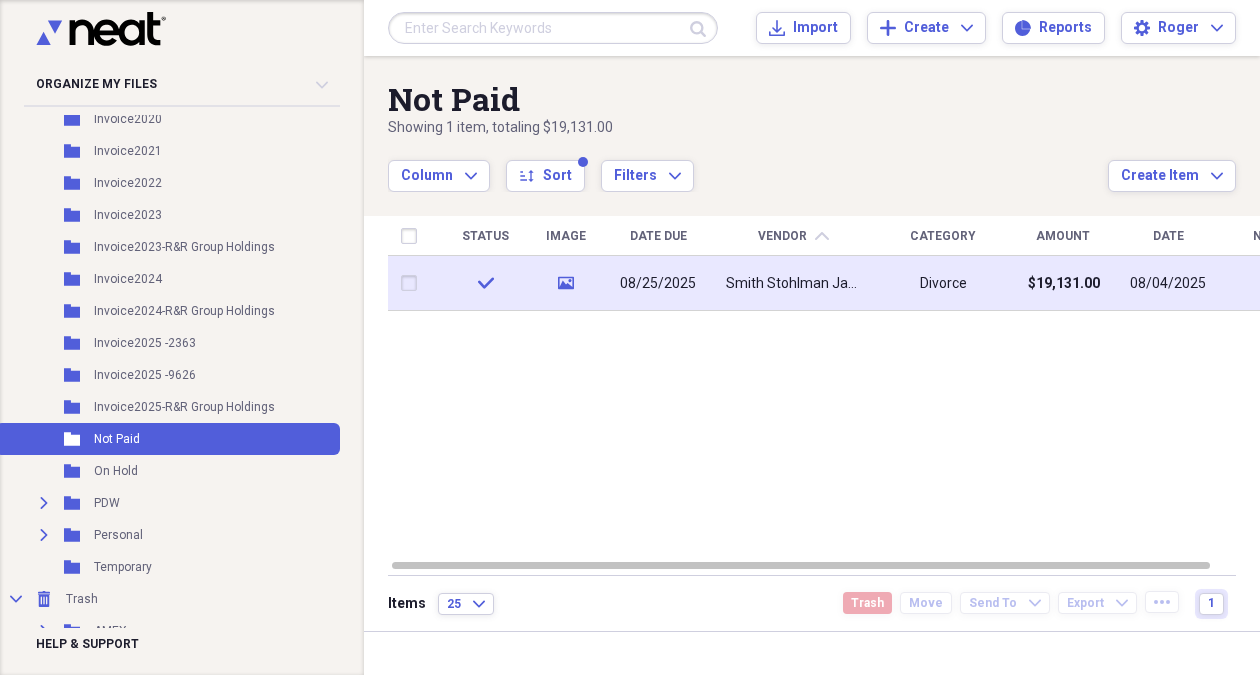 click on "Smith Stohlman James & Gardere" at bounding box center [793, 284] 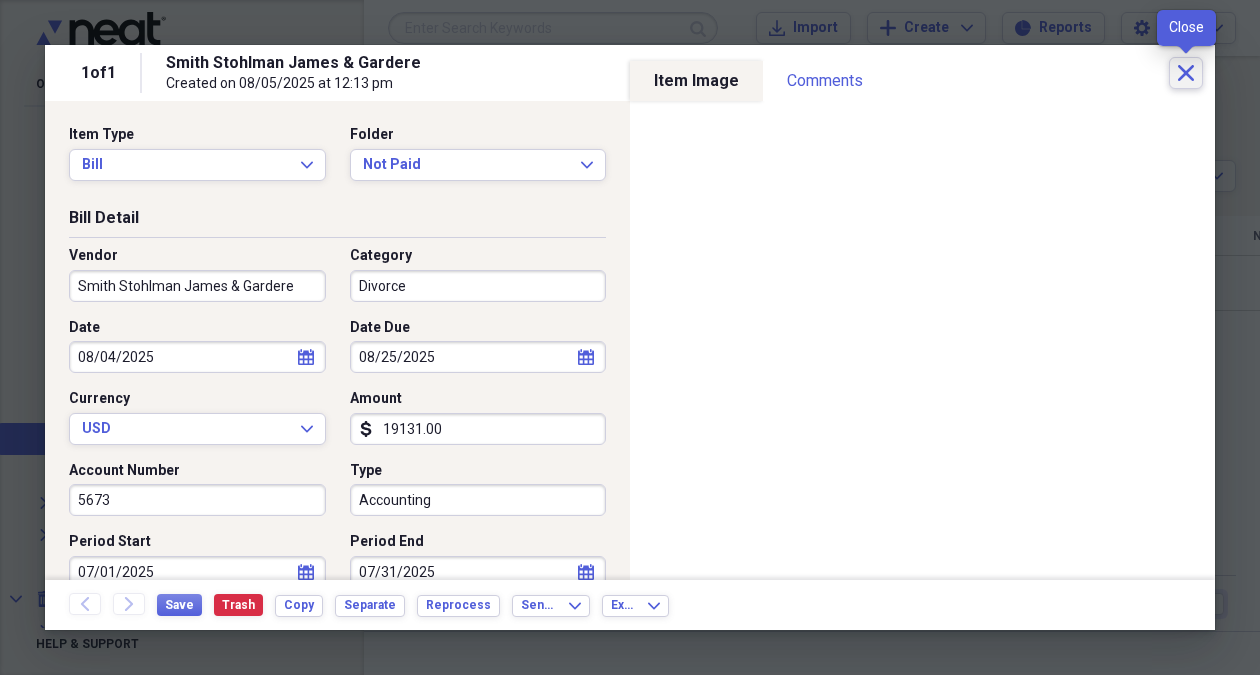 click 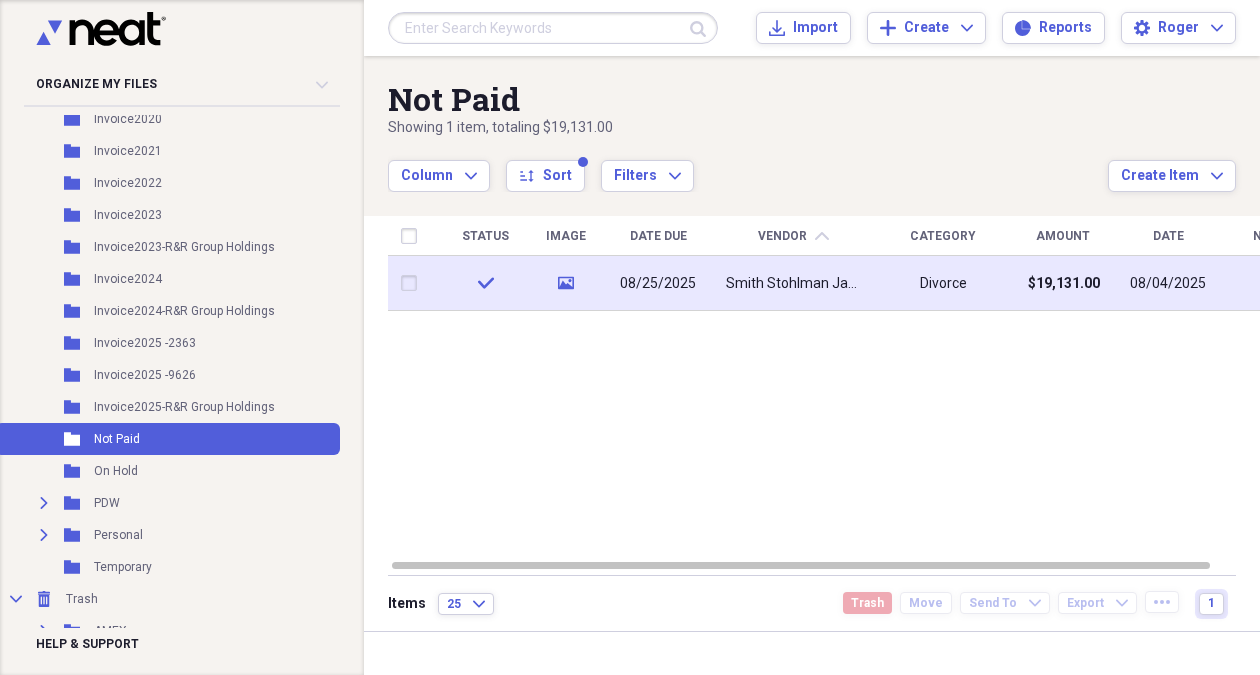 click at bounding box center [413, 283] 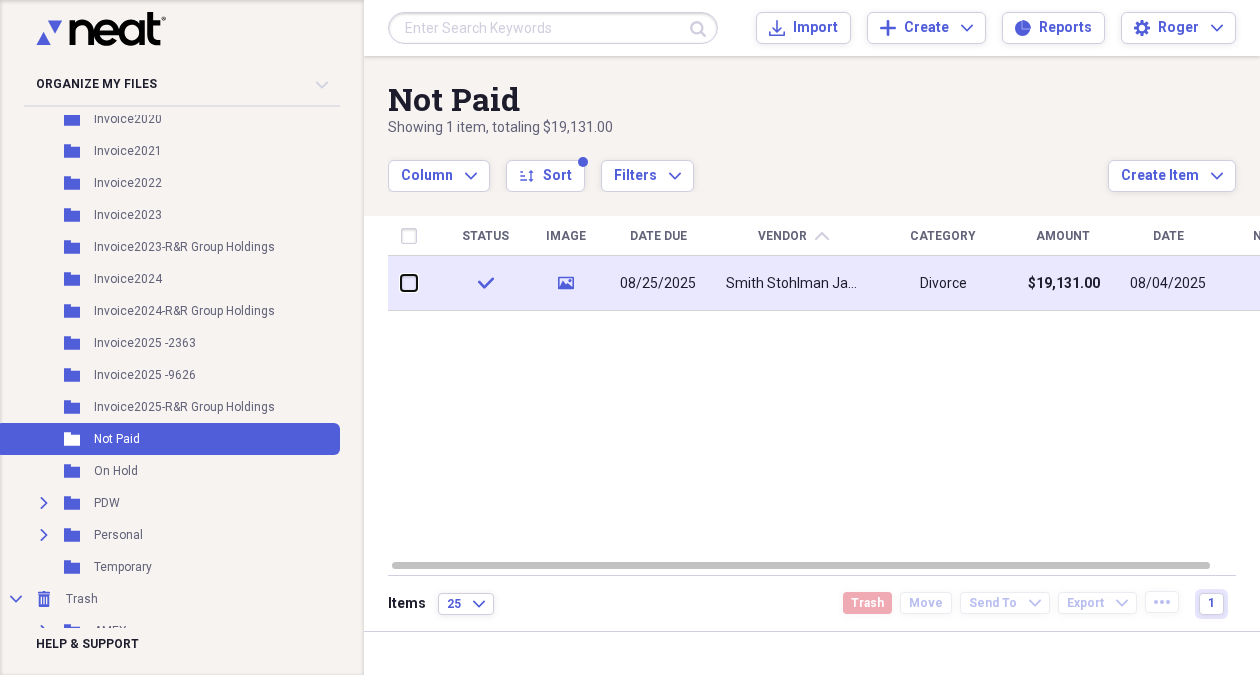 click at bounding box center (401, 283) 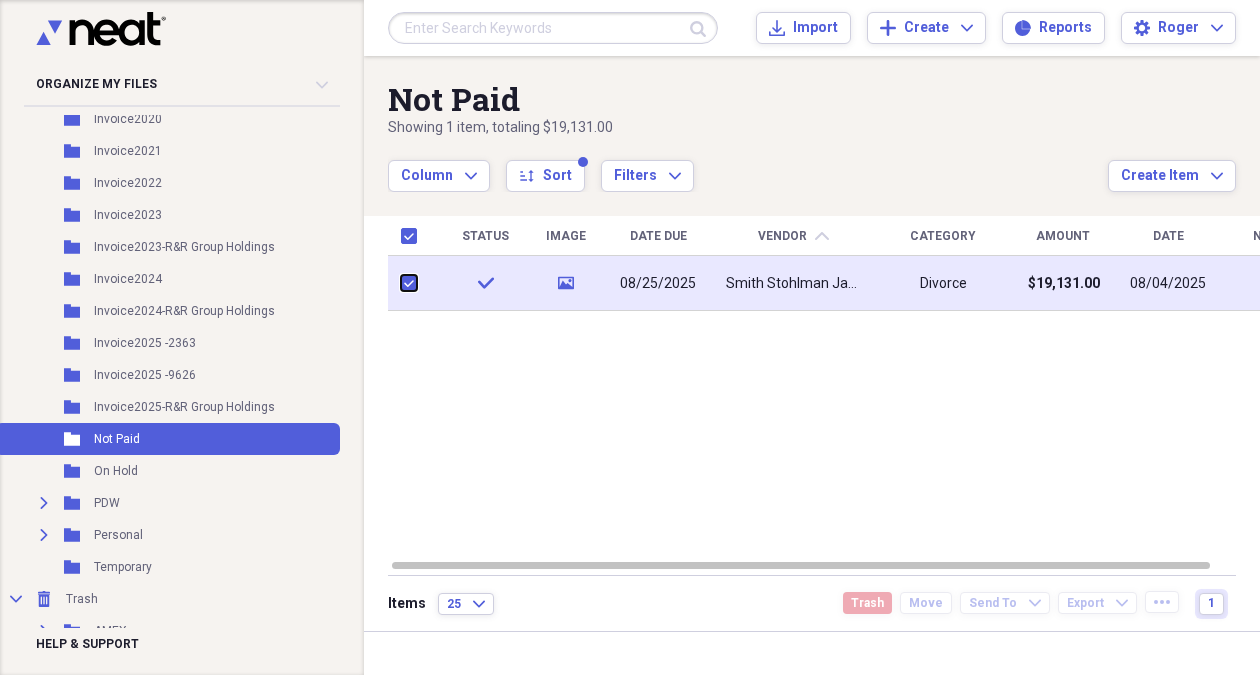 checkbox on "true" 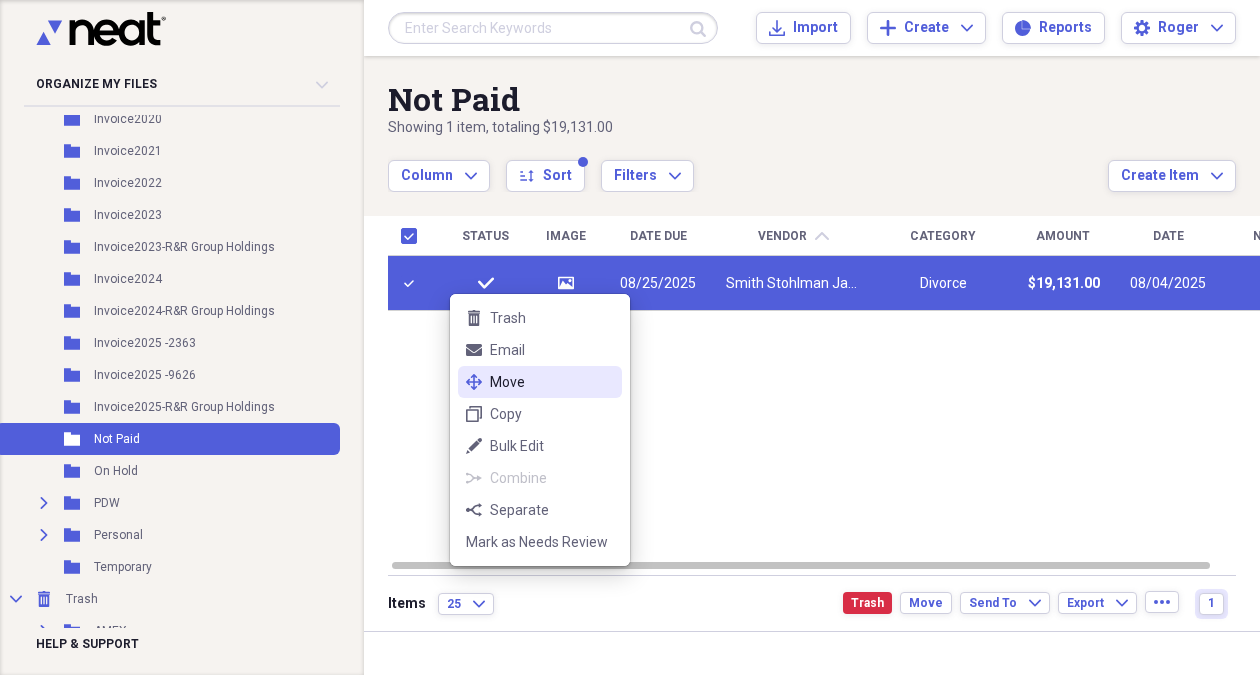 click on "Move" at bounding box center (552, 382) 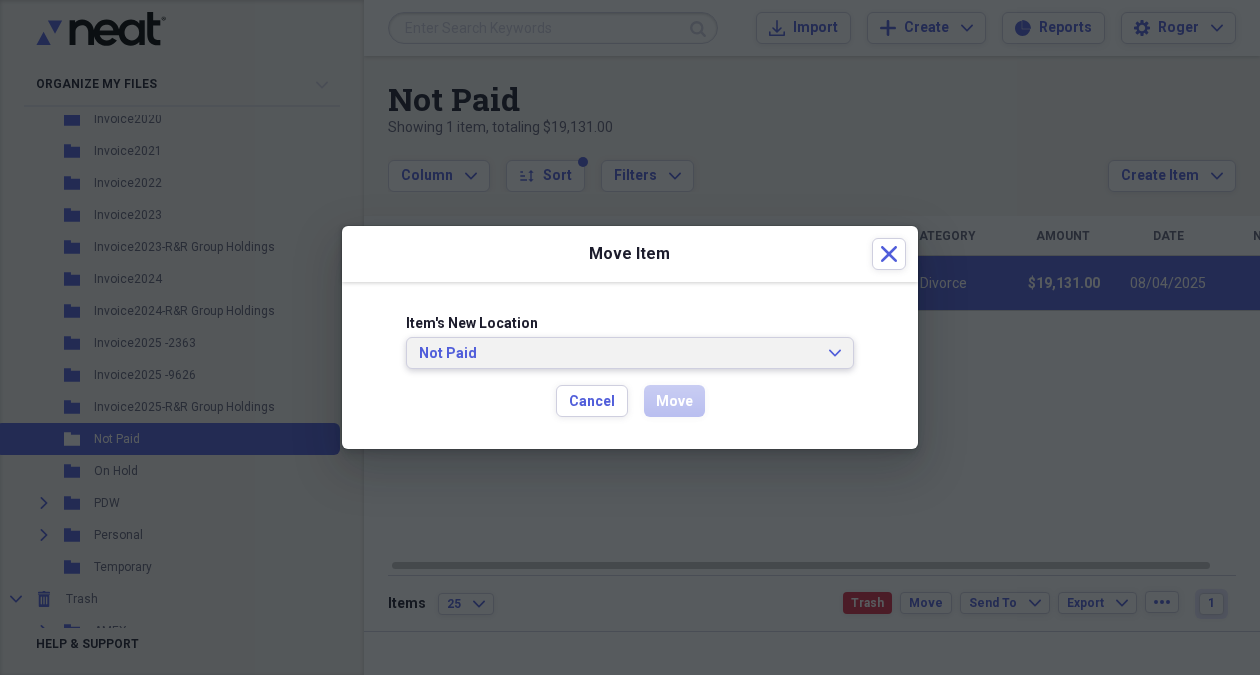 click on "Not Paid Expand" at bounding box center [630, 353] 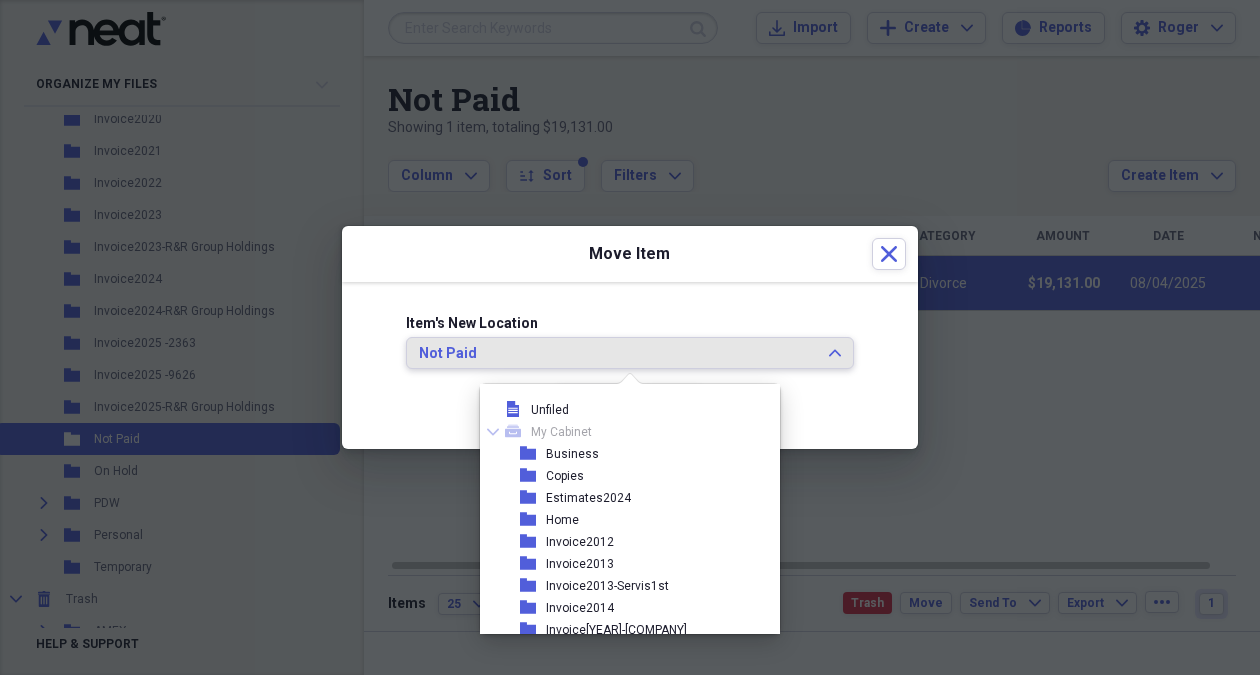 scroll, scrollTop: 517, scrollLeft: 0, axis: vertical 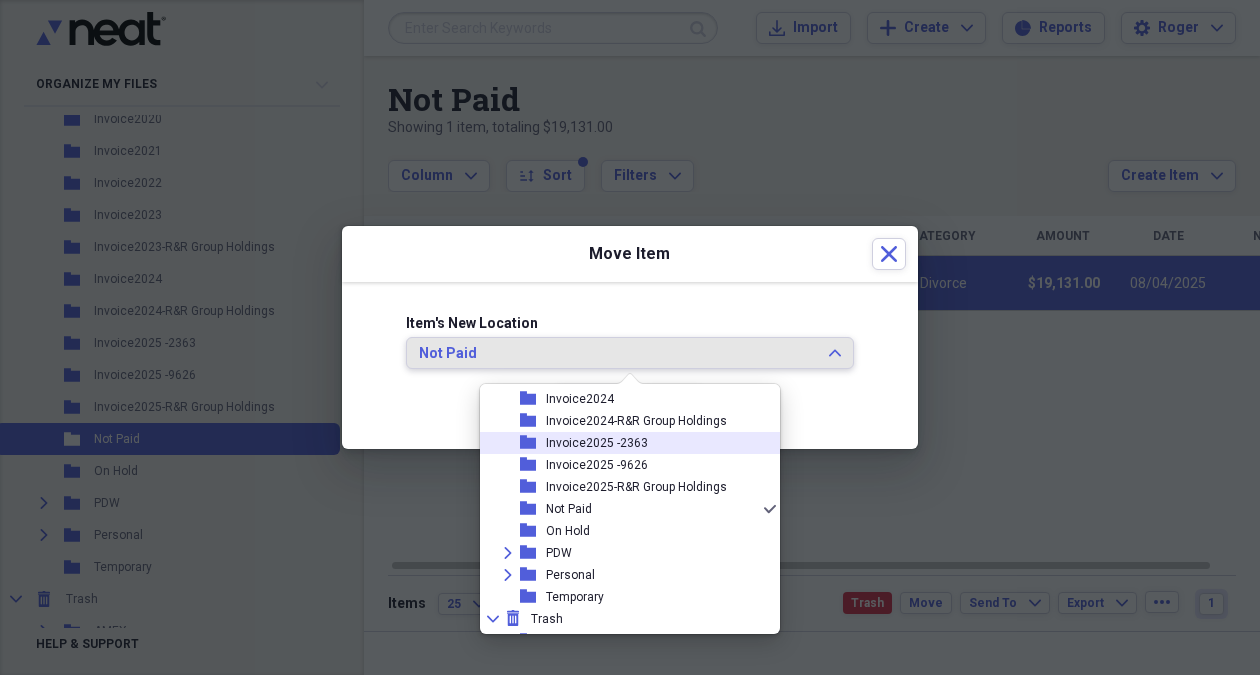 click on "Invoice2025 -2363" at bounding box center [597, 443] 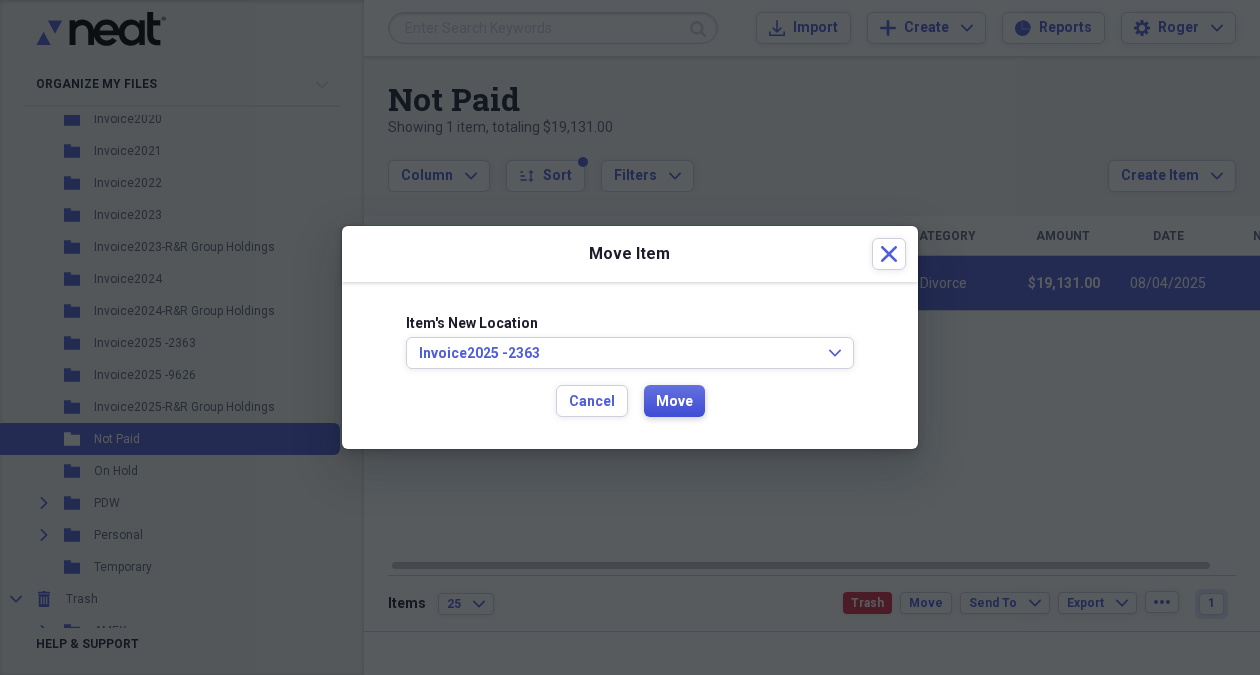 click on "Move" at bounding box center [674, 402] 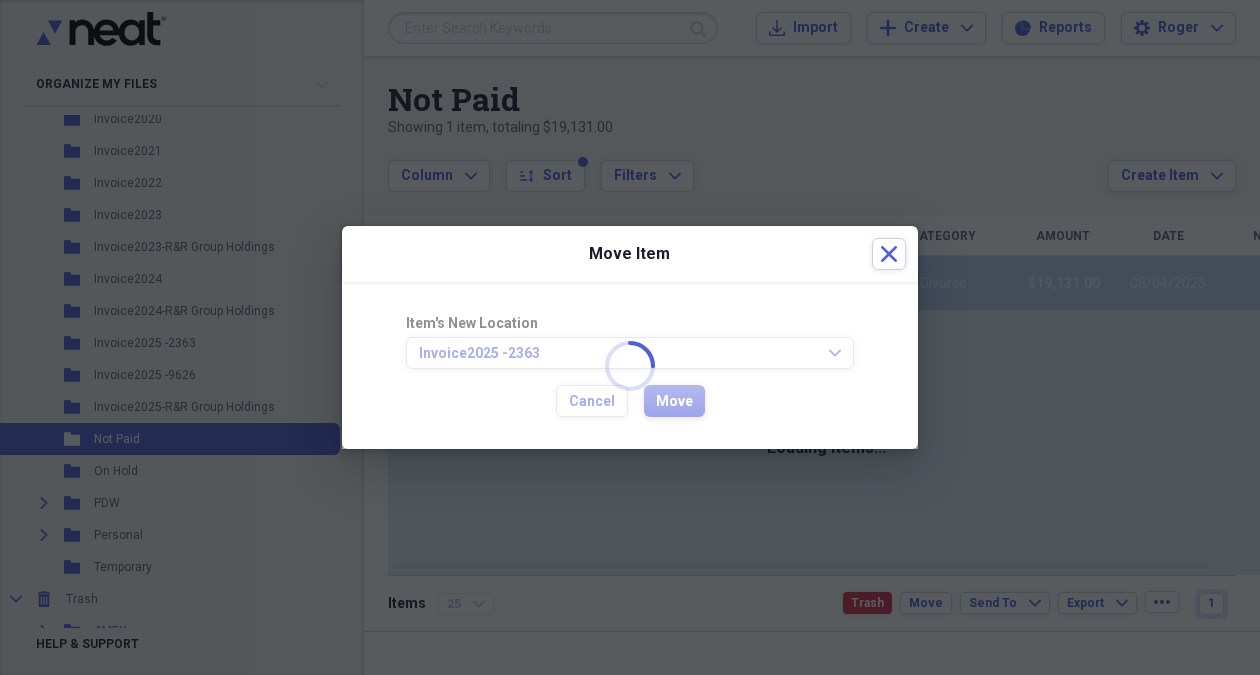 checkbox on "false" 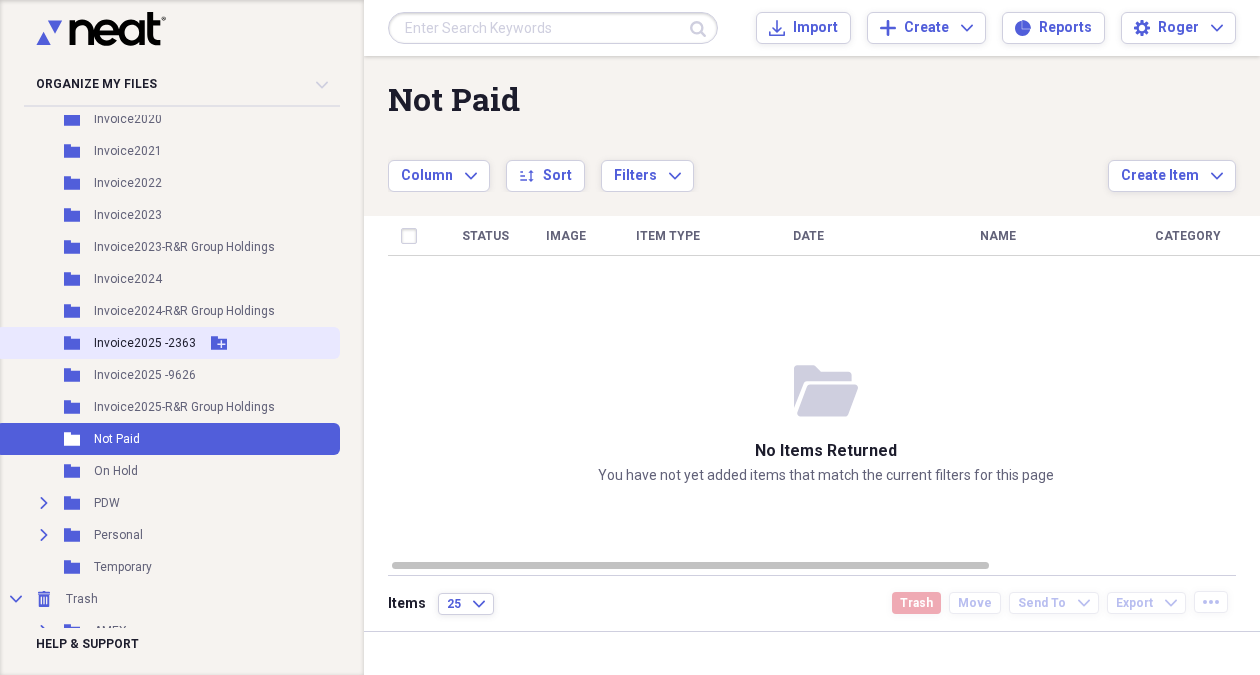 click on "Invoice2025 -2363" at bounding box center [145, 343] 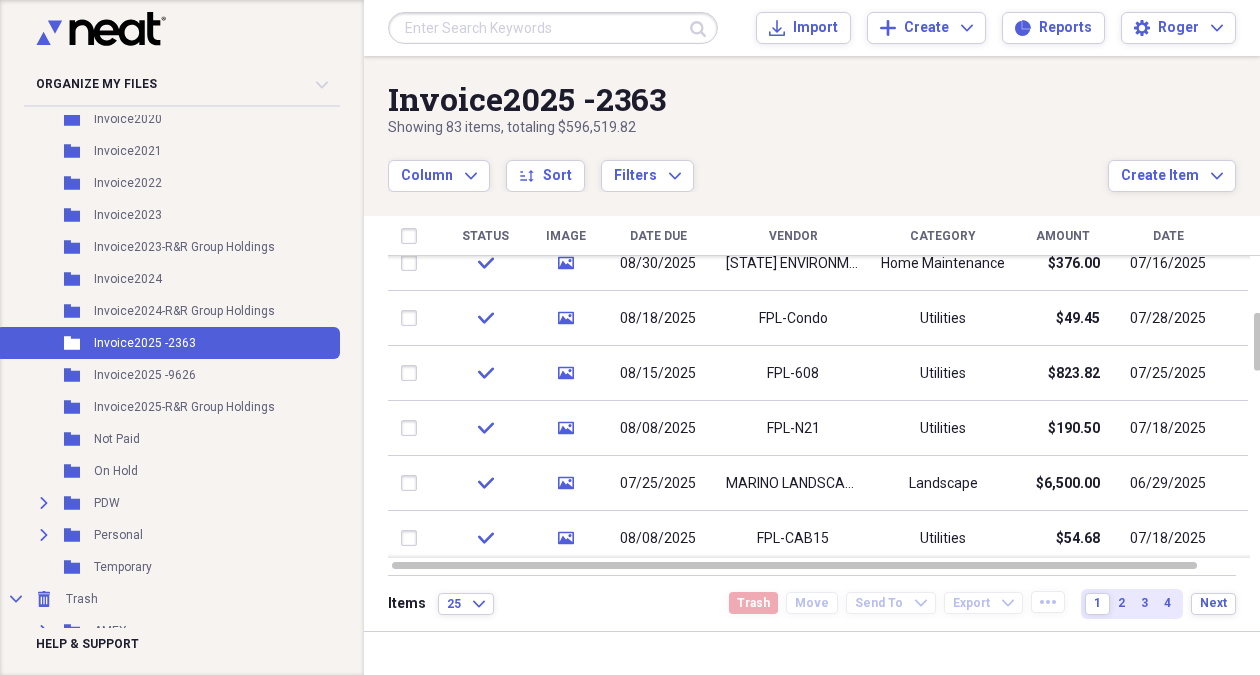 click on "Vendor" at bounding box center (793, 236) 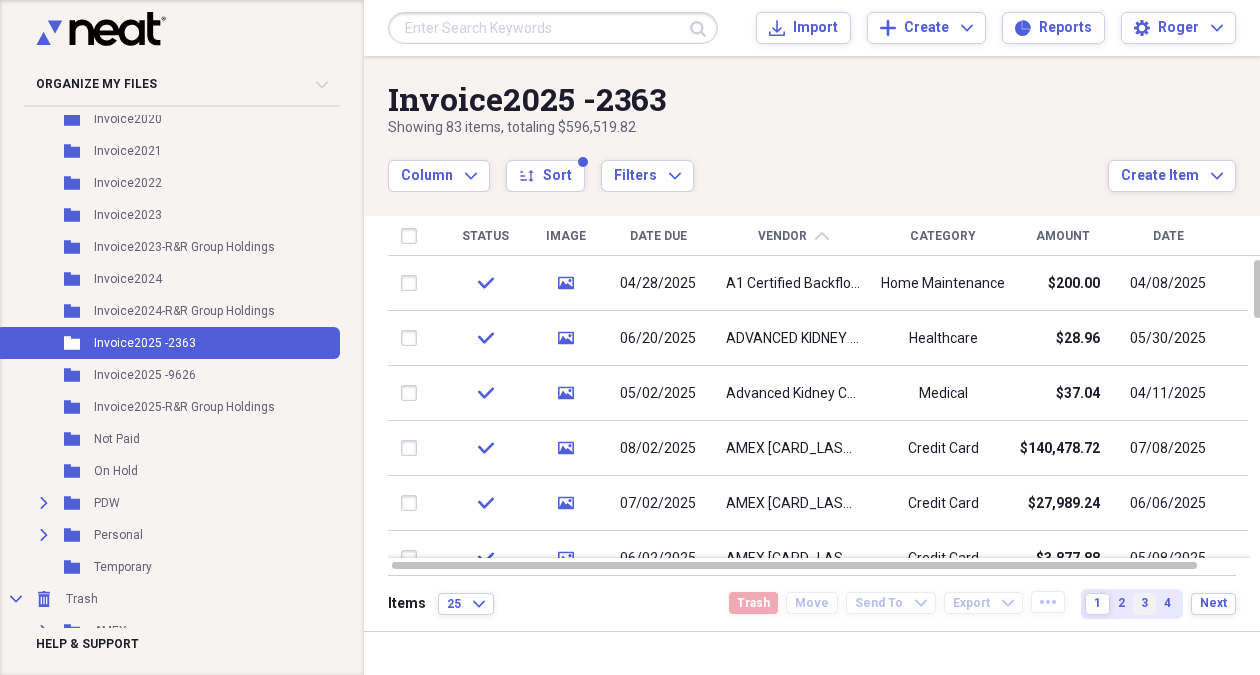 click on "3" at bounding box center (1144, 604) 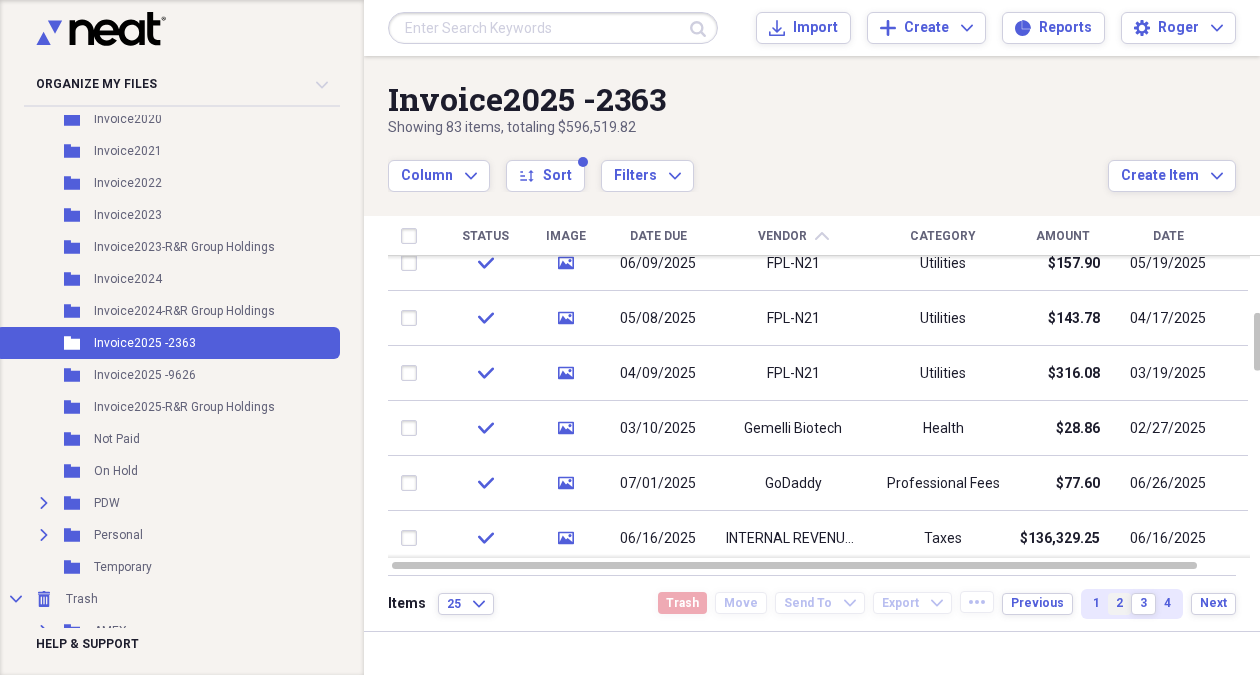 click on "2" at bounding box center [1119, 603] 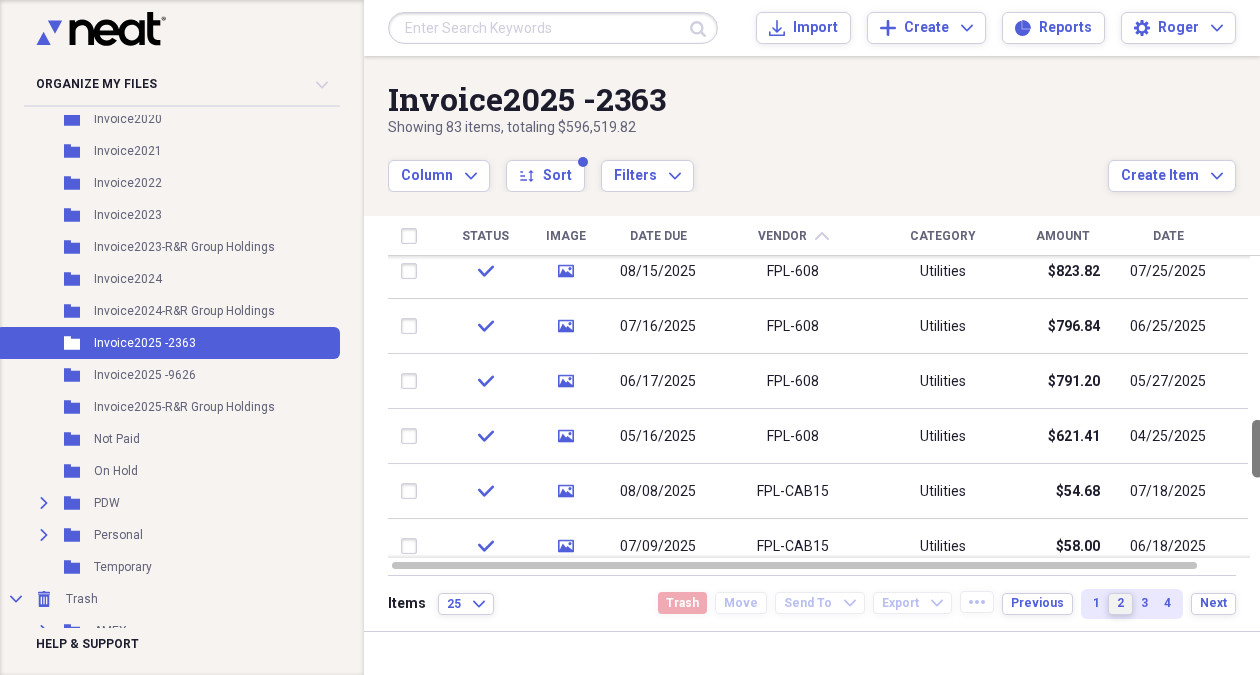 drag, startPoint x: 1255, startPoint y: 521, endPoint x: 1251, endPoint y: 445, distance: 76.105194 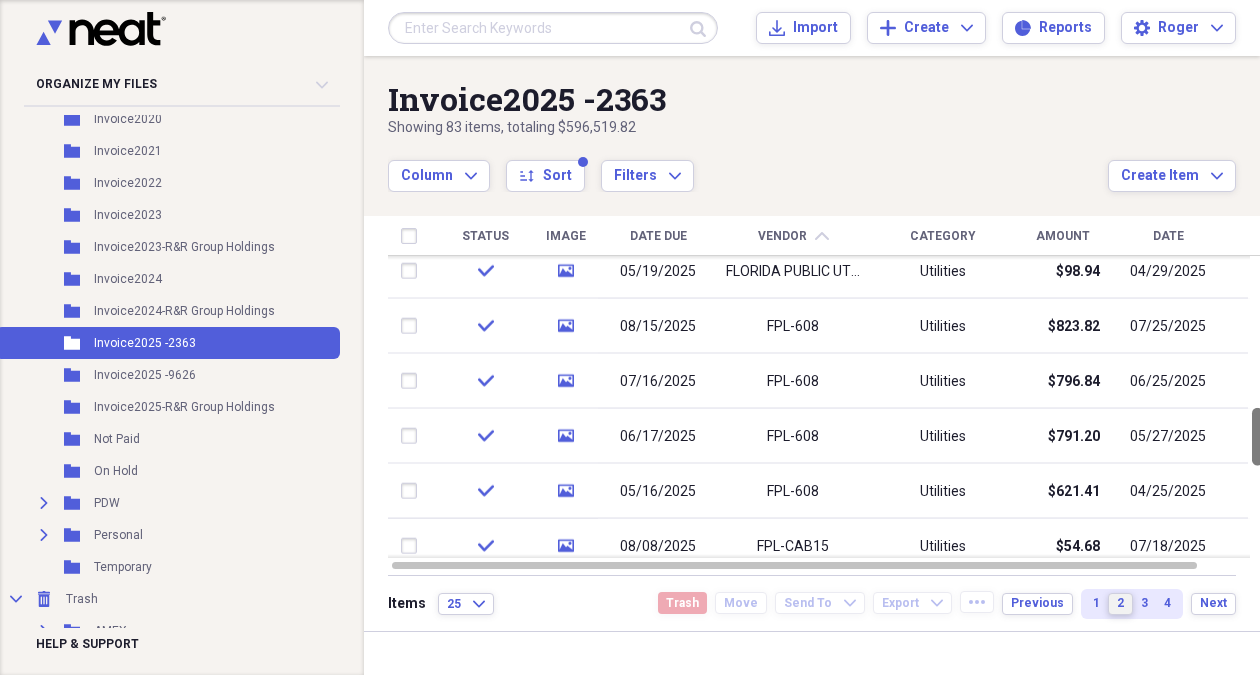 drag, startPoint x: 1254, startPoint y: 441, endPoint x: 1258, endPoint y: 429, distance: 12.649111 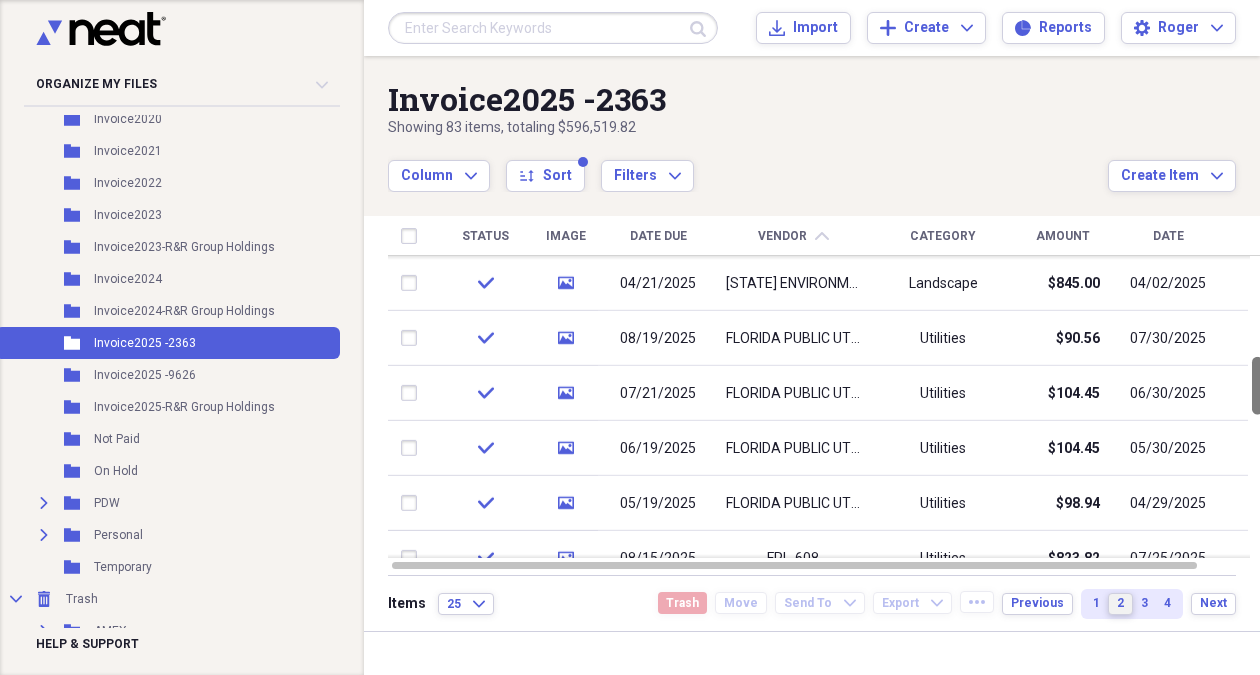 drag, startPoint x: 1256, startPoint y: 436, endPoint x: 1242, endPoint y: 385, distance: 52.886673 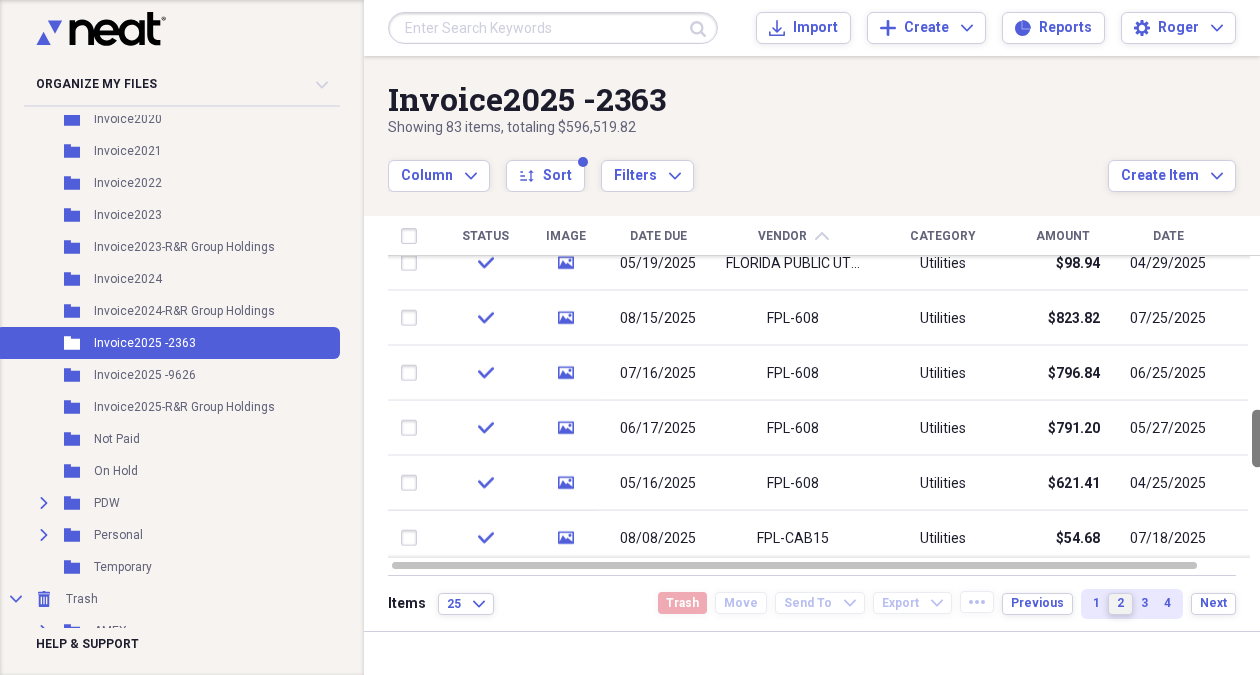 drag, startPoint x: 1252, startPoint y: 388, endPoint x: 1256, endPoint y: 432, distance: 44.181442 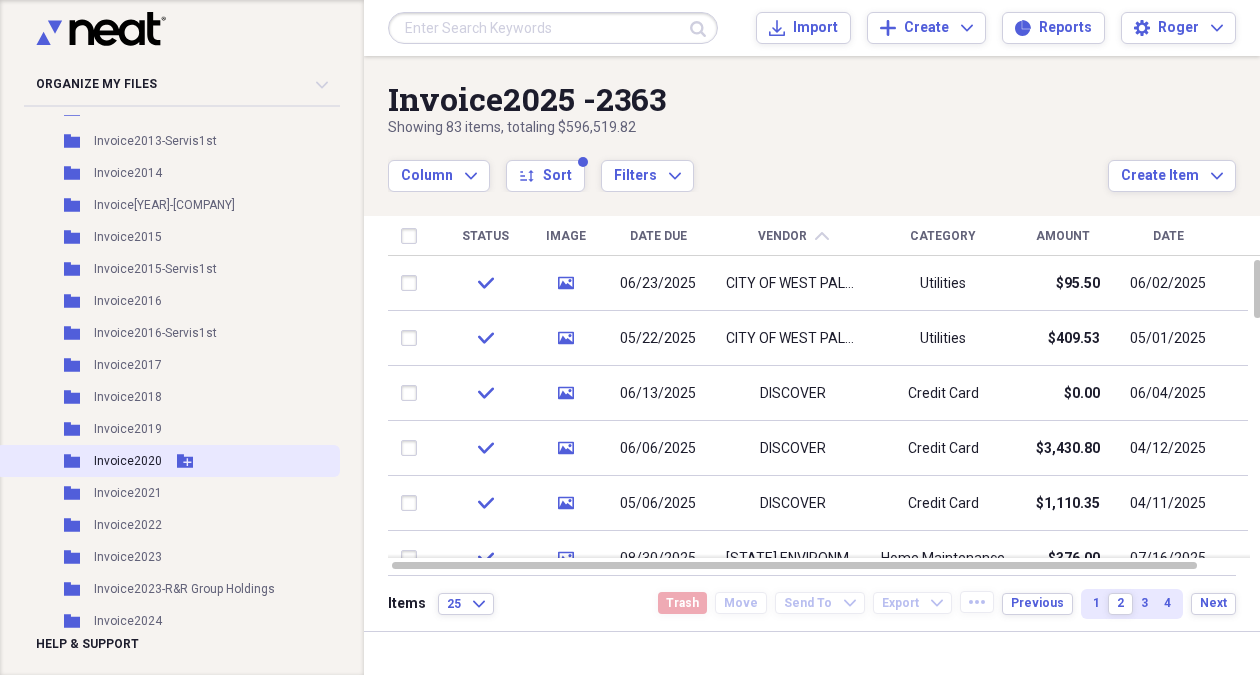 scroll, scrollTop: 770, scrollLeft: 0, axis: vertical 